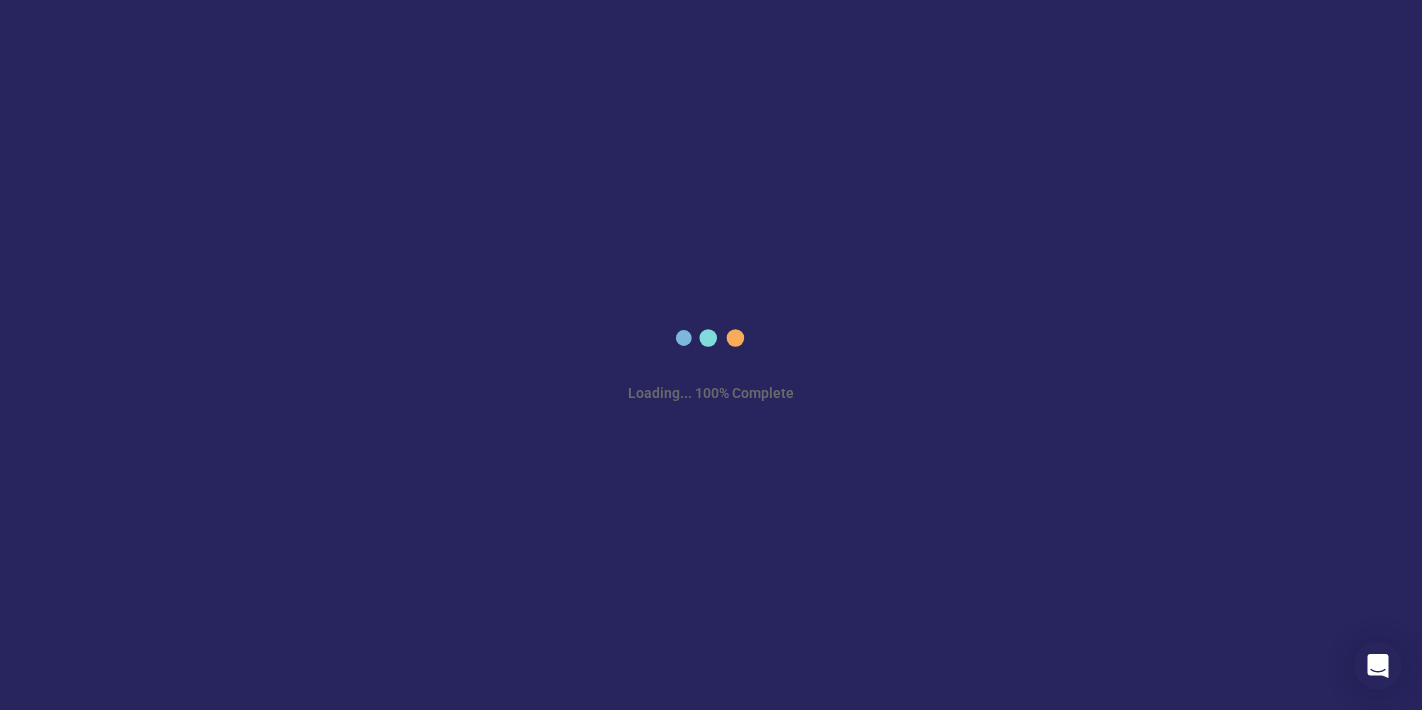 scroll, scrollTop: 0, scrollLeft: 0, axis: both 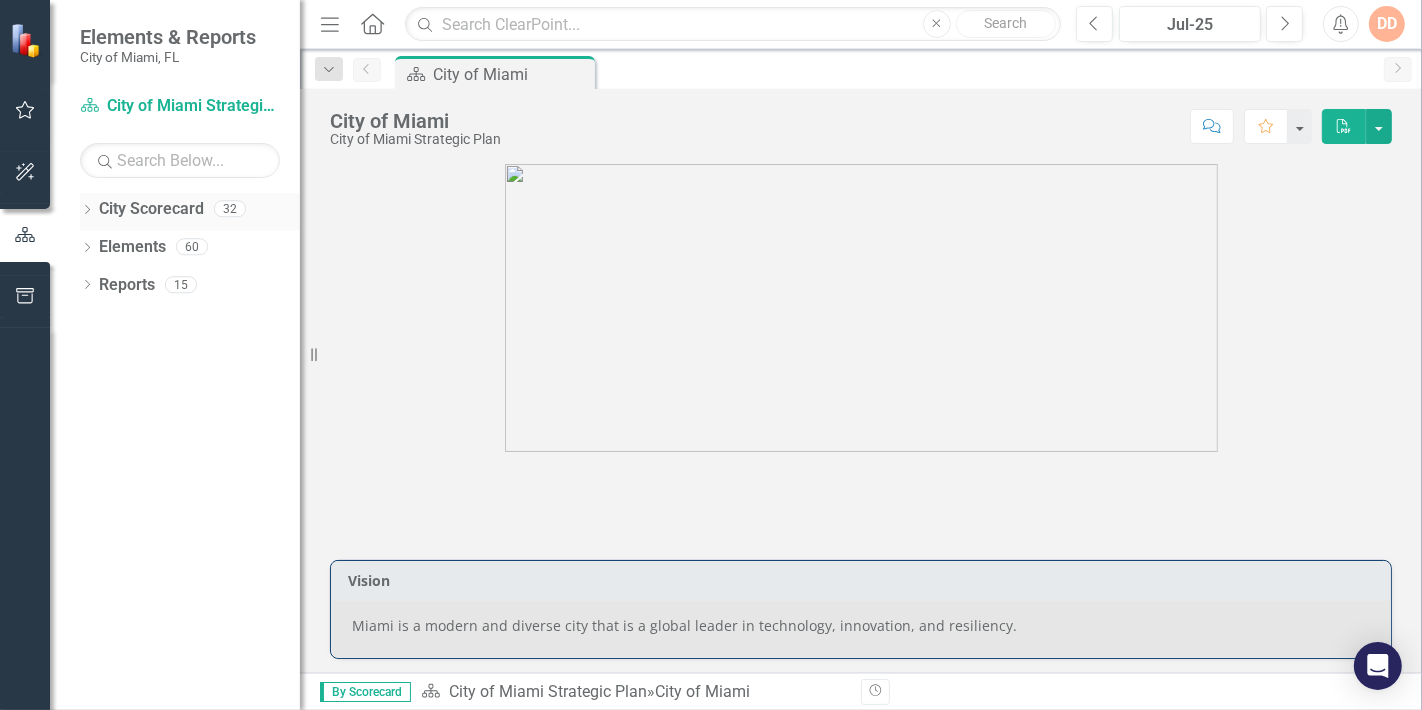 click on "Dropdown" 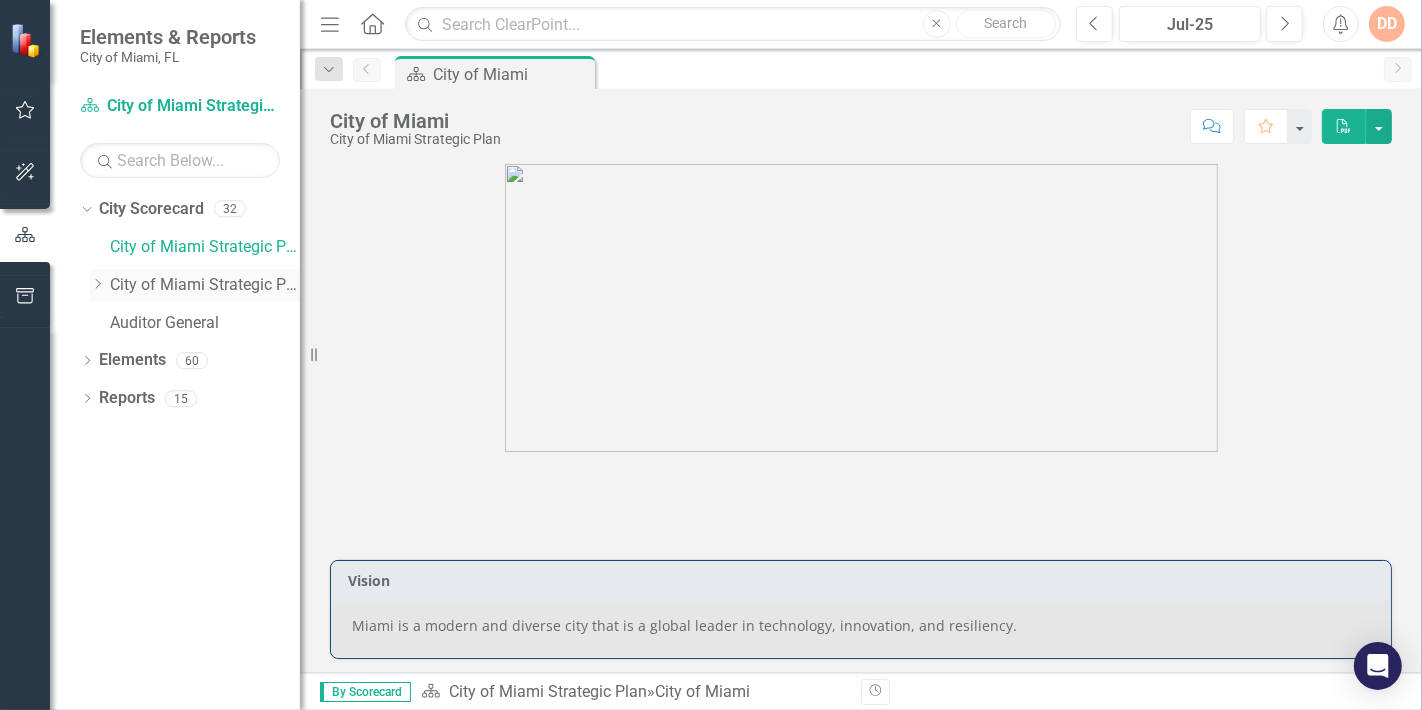click on "Dropdown" 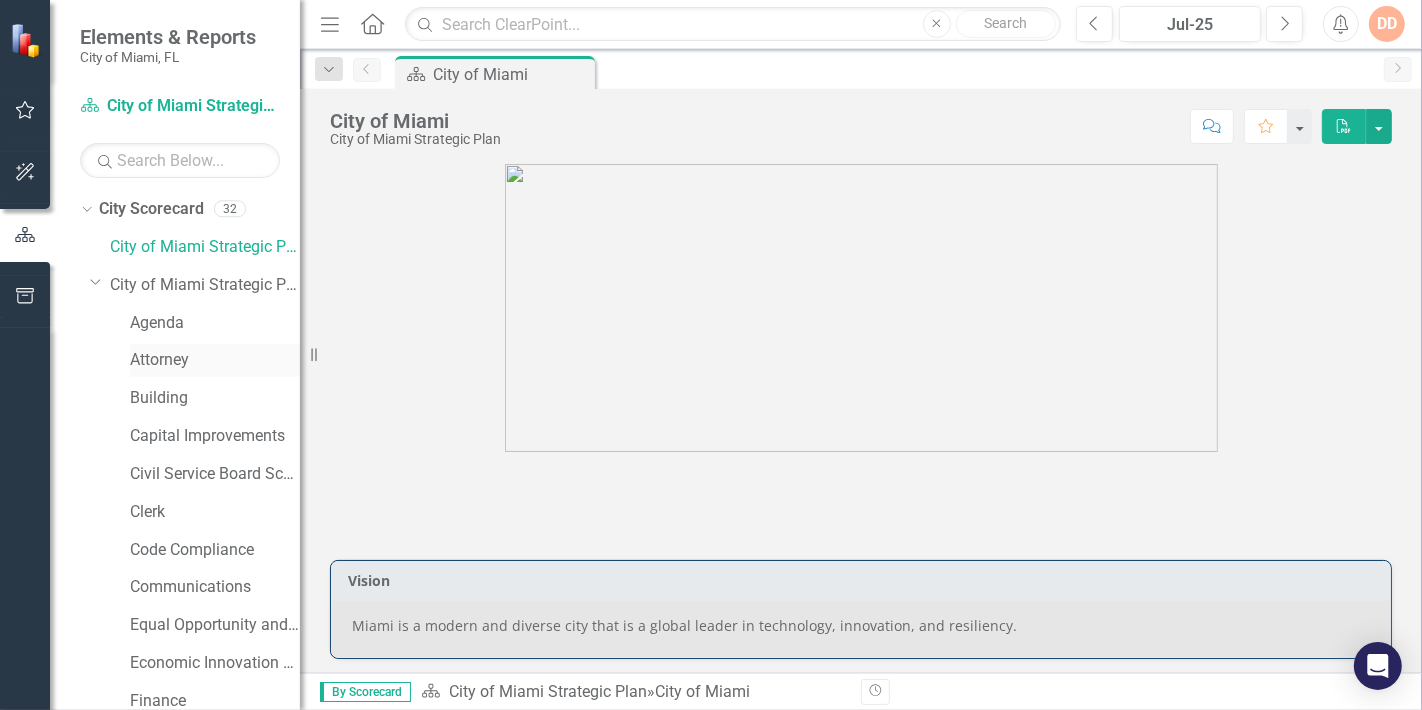 click on "Attorney" at bounding box center [215, 360] 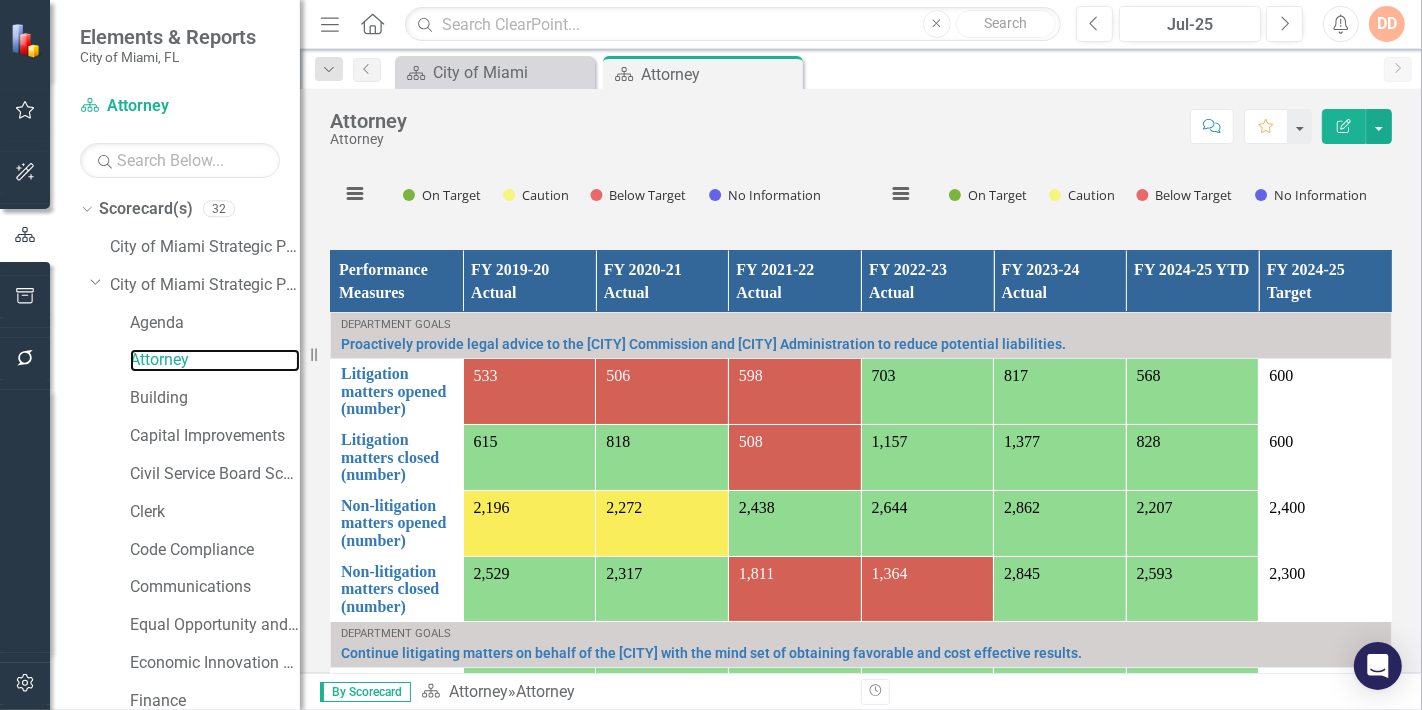 scroll, scrollTop: 1406, scrollLeft: 0, axis: vertical 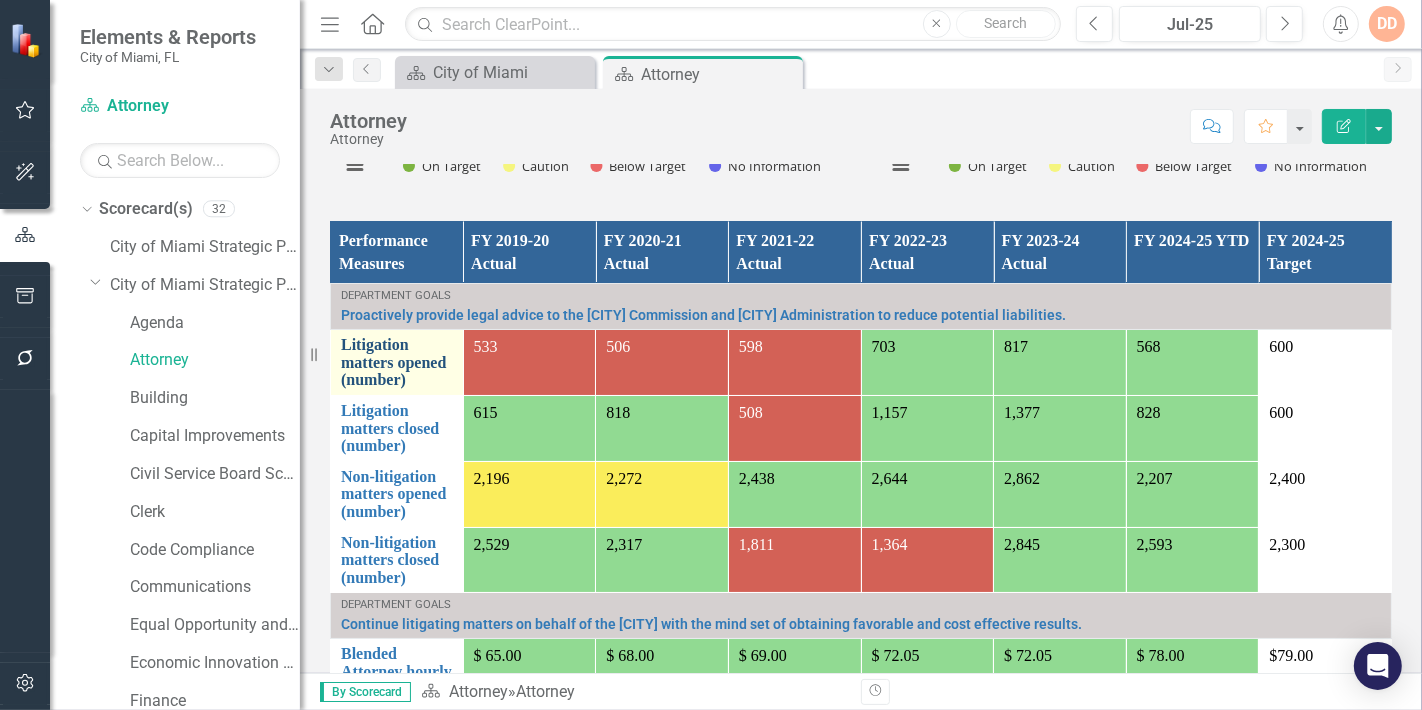 click on "Litigation matters opened (number)" at bounding box center [397, 362] 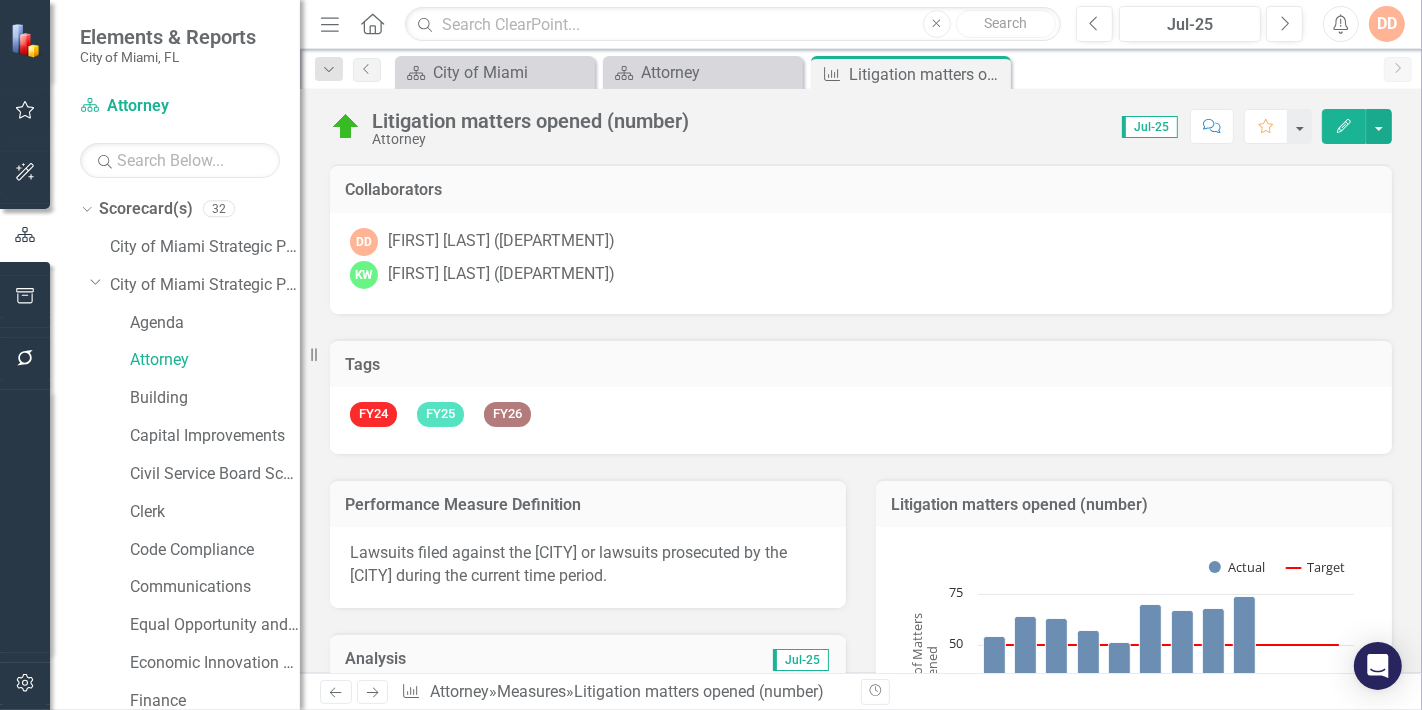 scroll, scrollTop: 222, scrollLeft: 0, axis: vertical 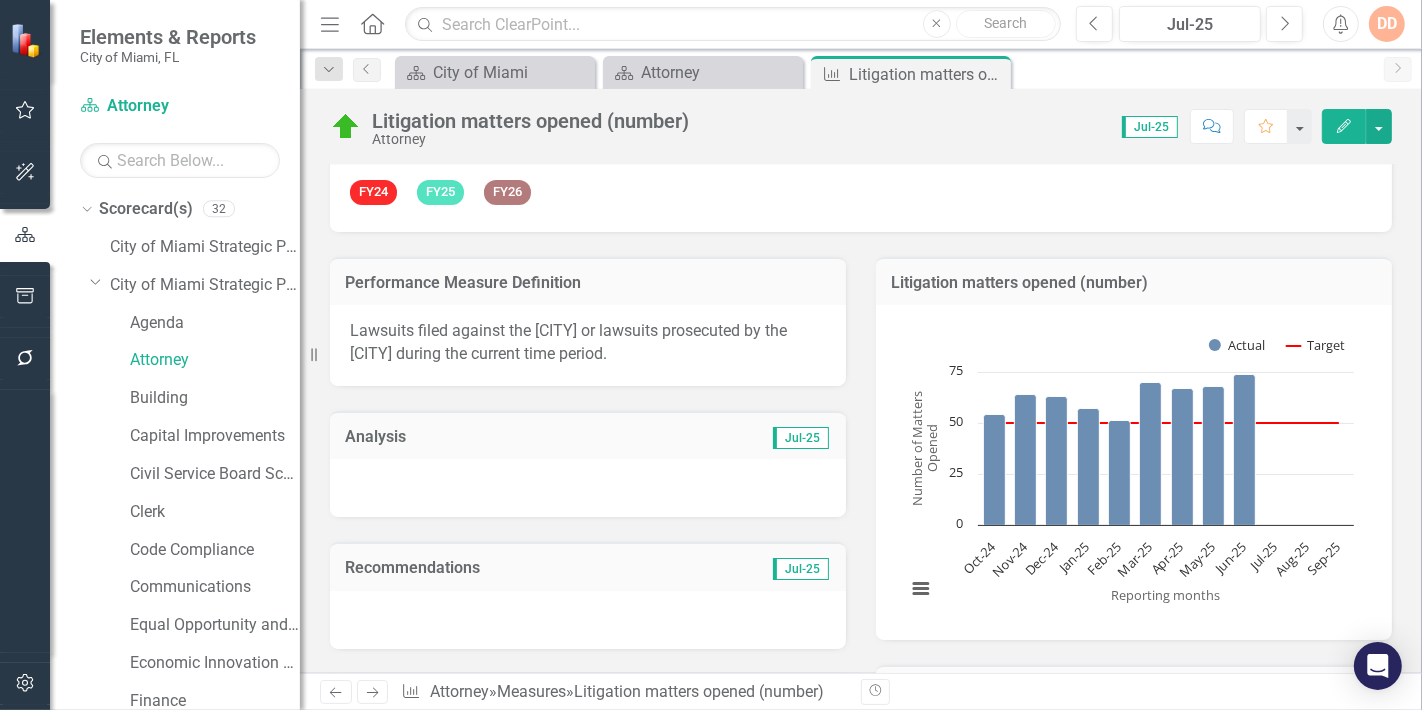 click at bounding box center [588, 488] 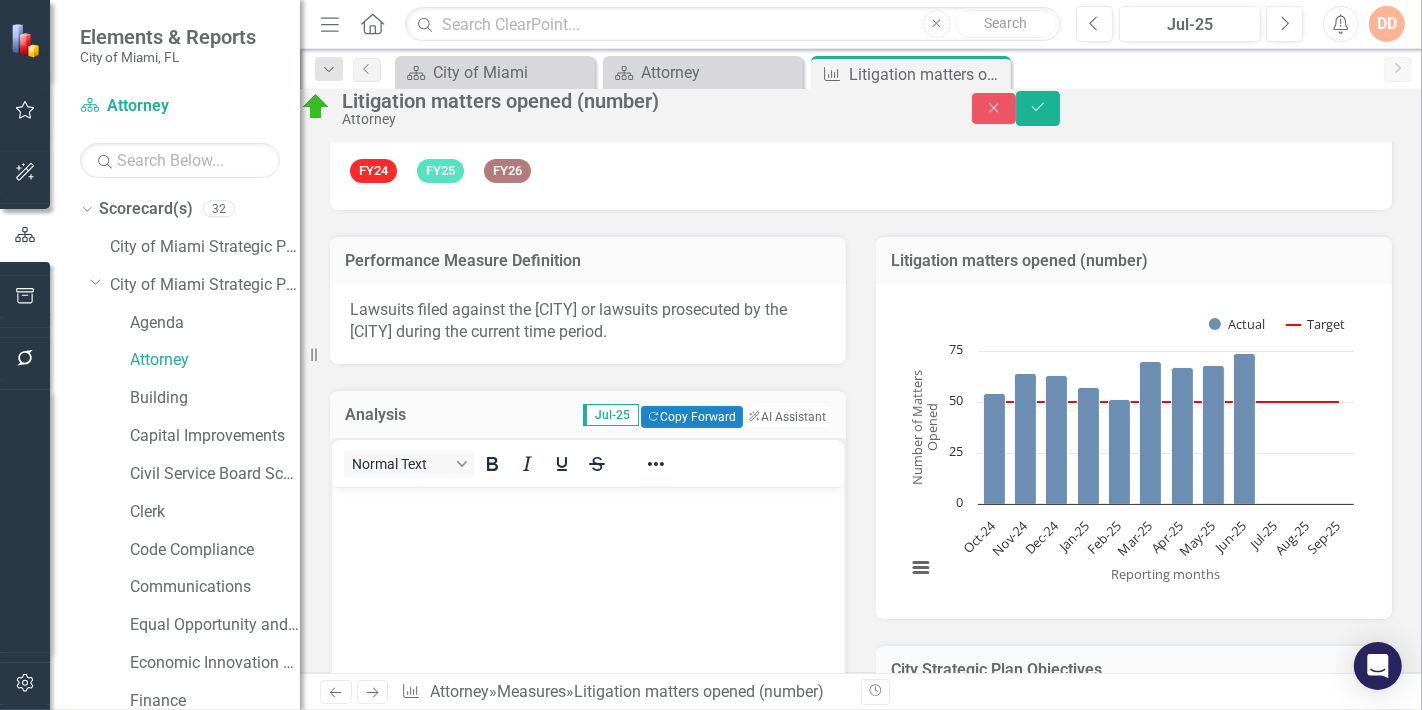 scroll, scrollTop: 0, scrollLeft: 0, axis: both 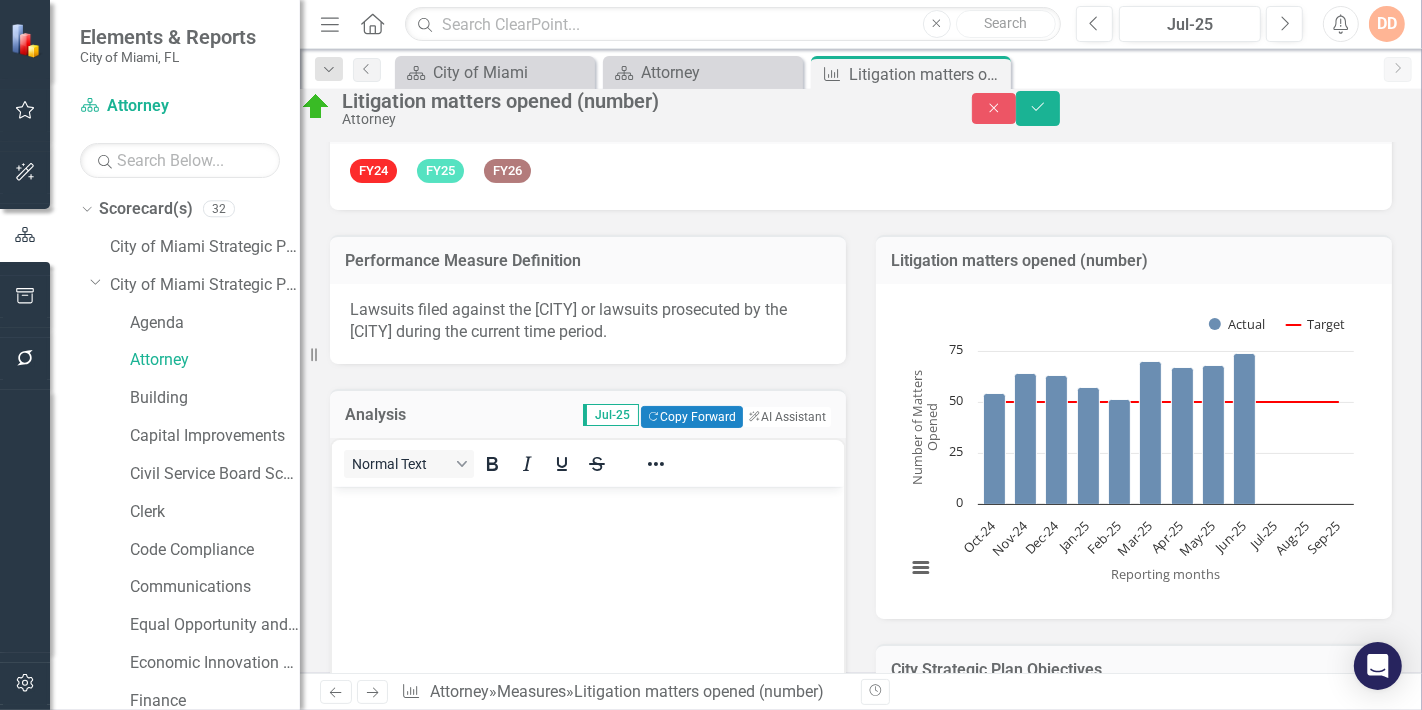 click at bounding box center (587, 636) 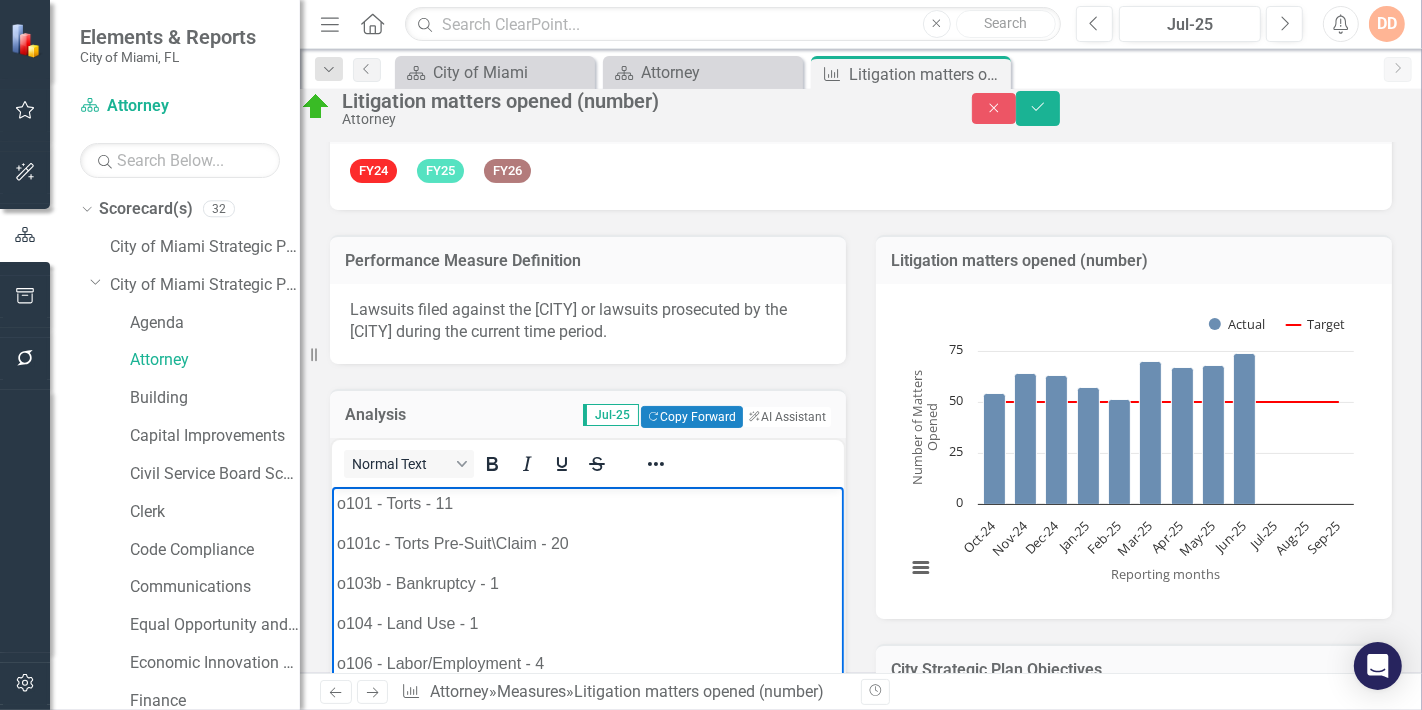 scroll, scrollTop: 337, scrollLeft: 0, axis: vertical 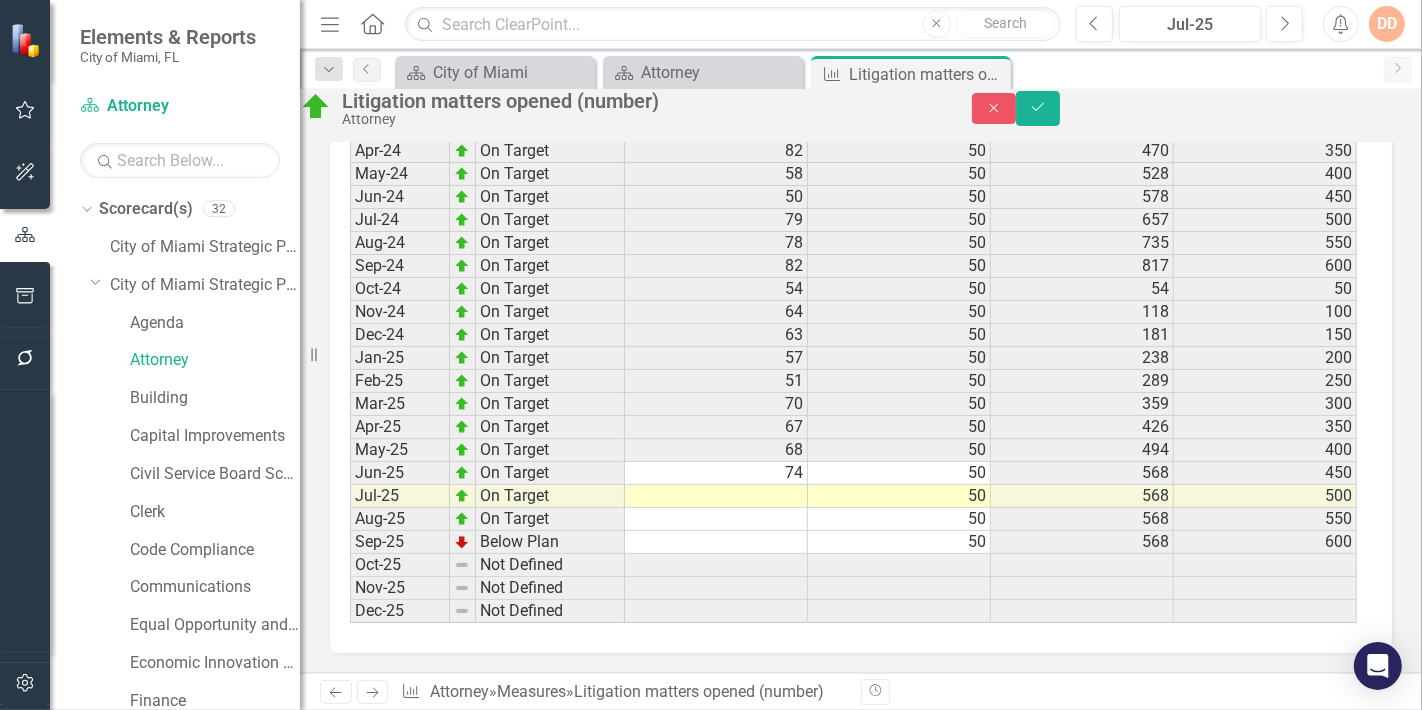 click at bounding box center [716, 496] 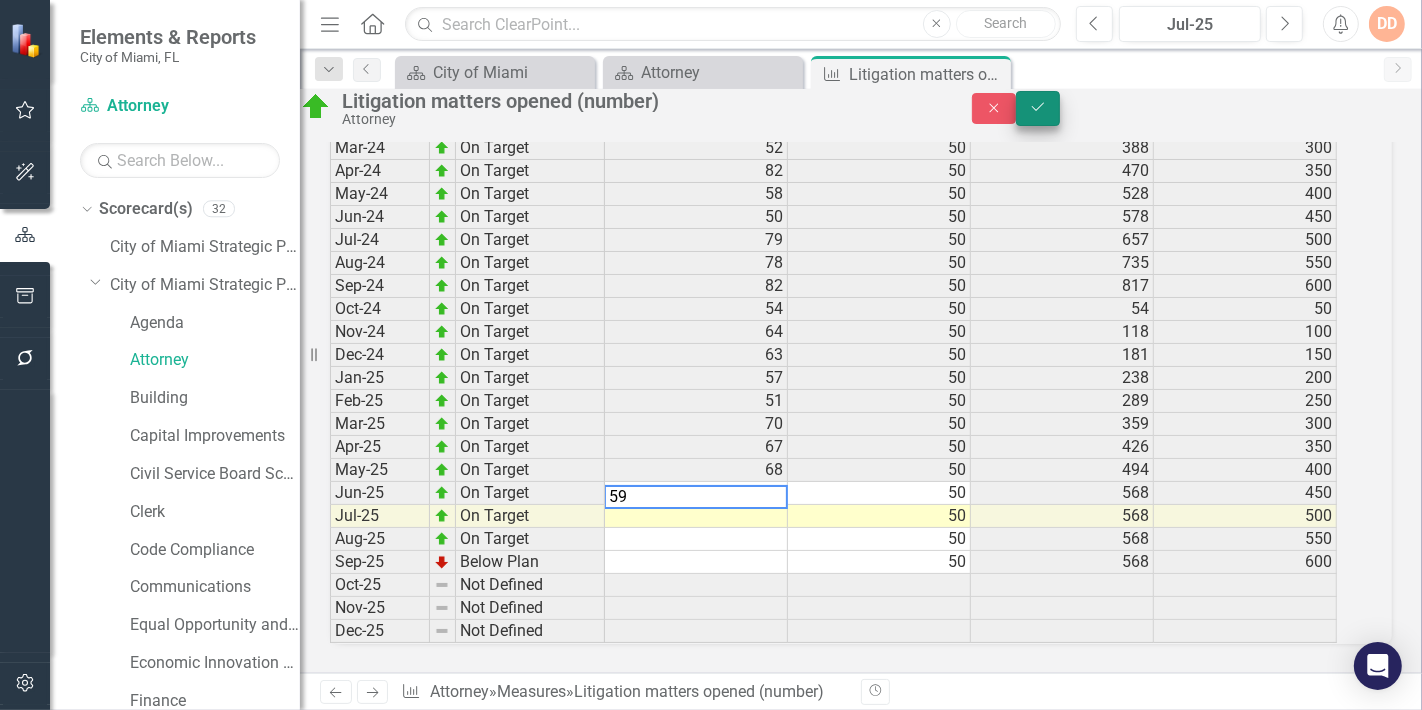 type on "59" 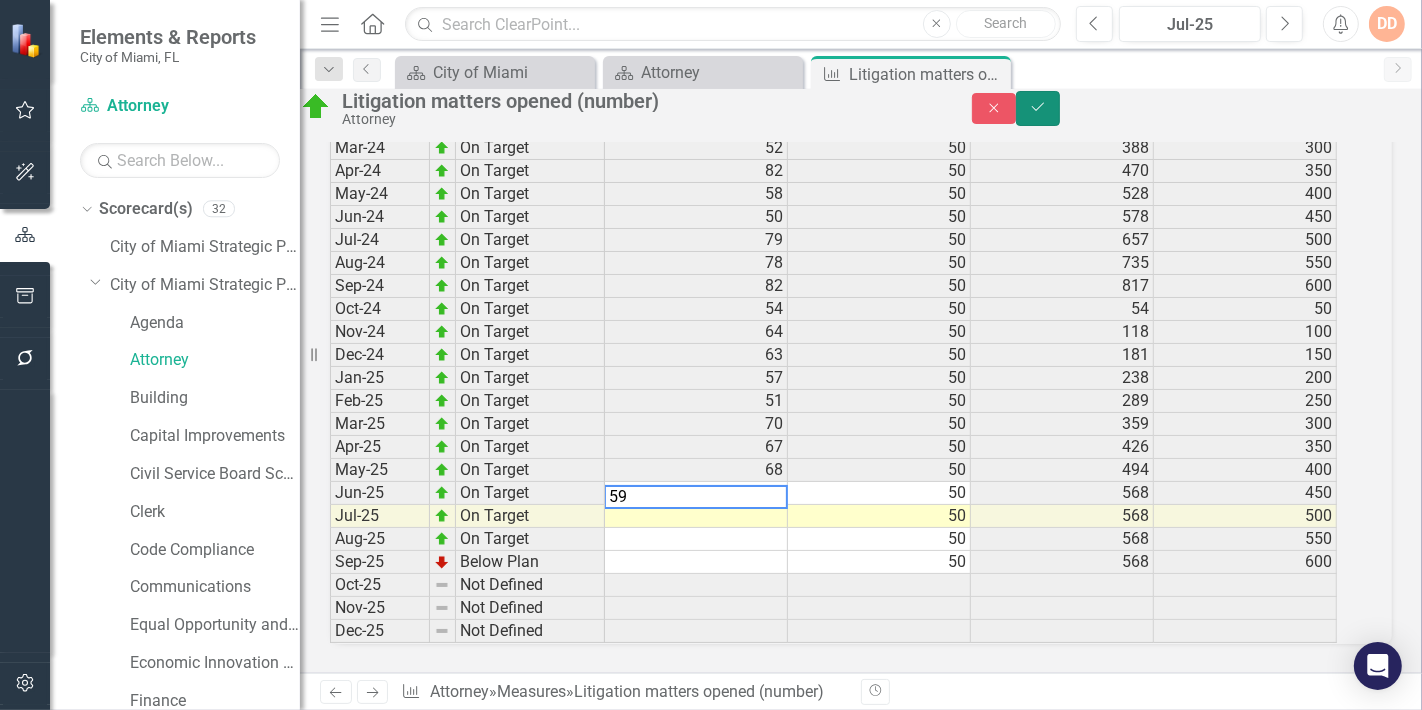 click on "Save" at bounding box center (1038, 108) 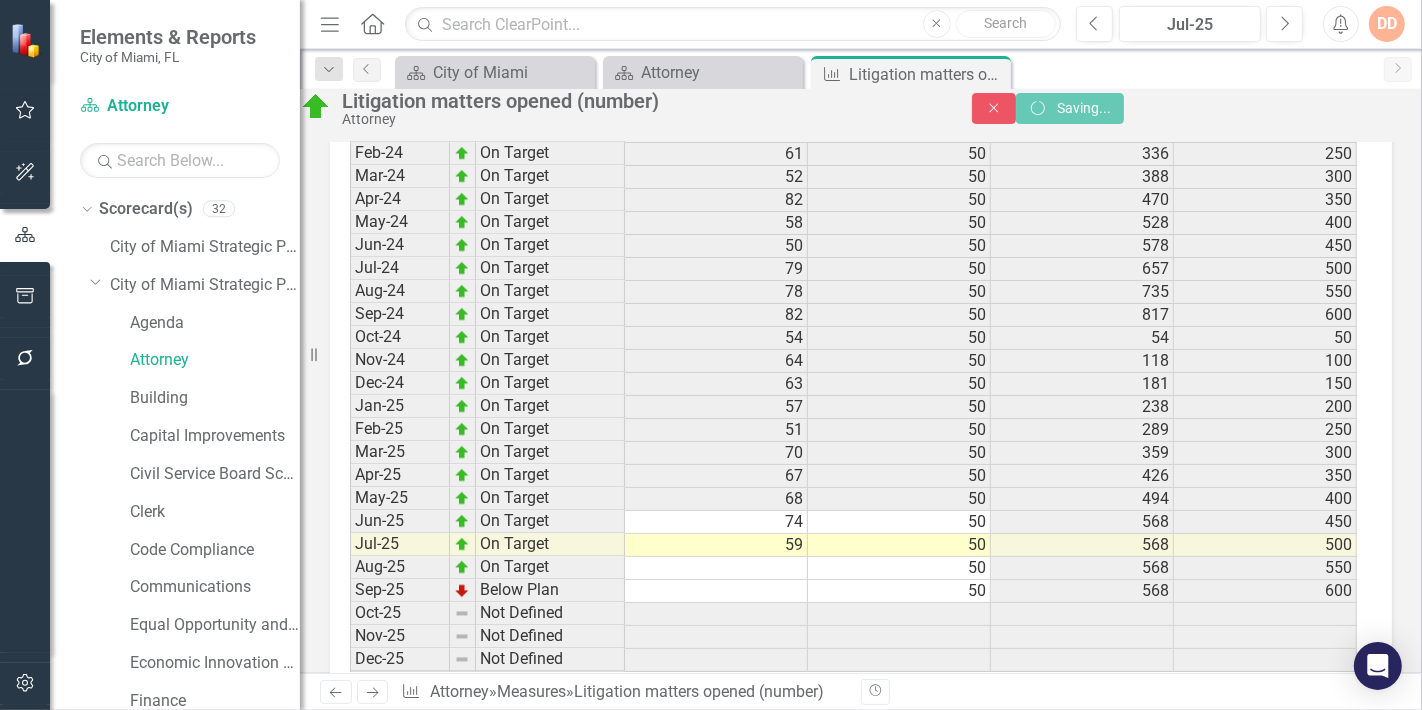 scroll, scrollTop: 3349, scrollLeft: 0, axis: vertical 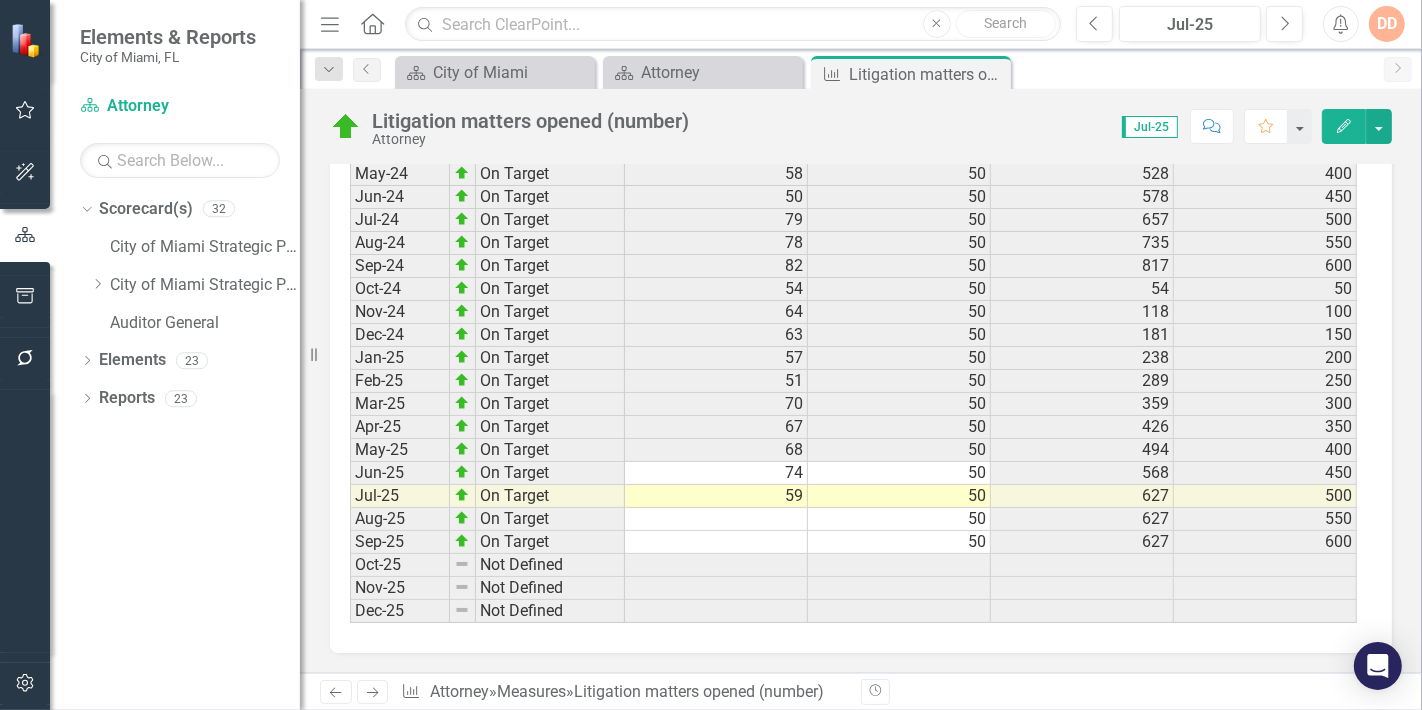 click on "Next" 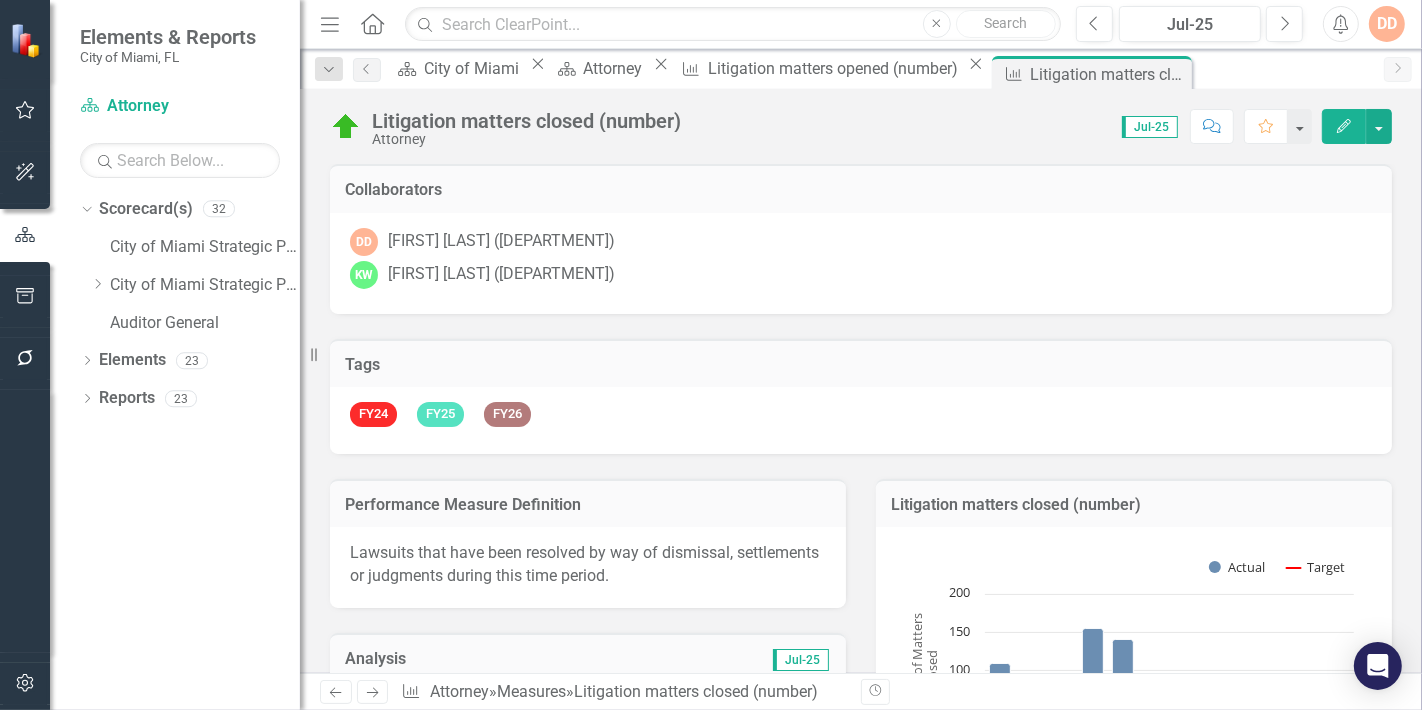 click on "Jul-25" at bounding box center (712, 661) 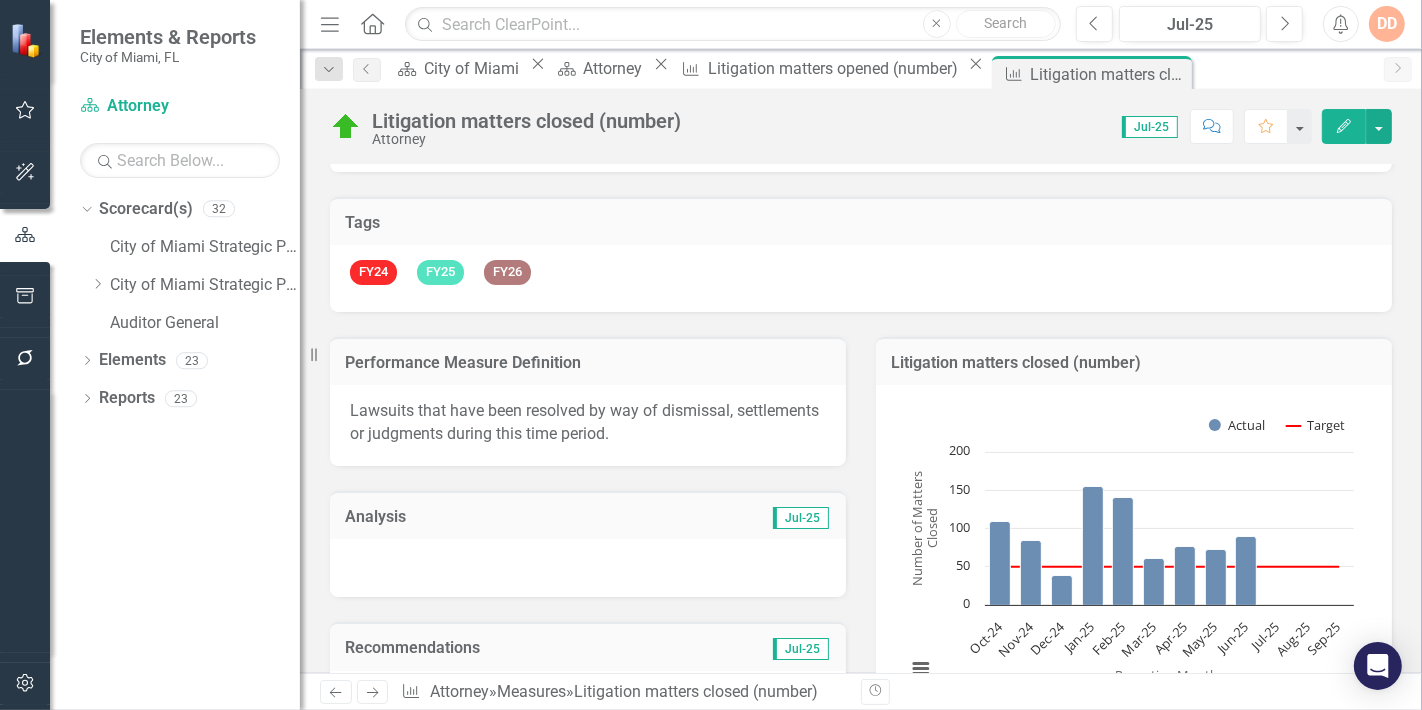 scroll, scrollTop: 222, scrollLeft: 0, axis: vertical 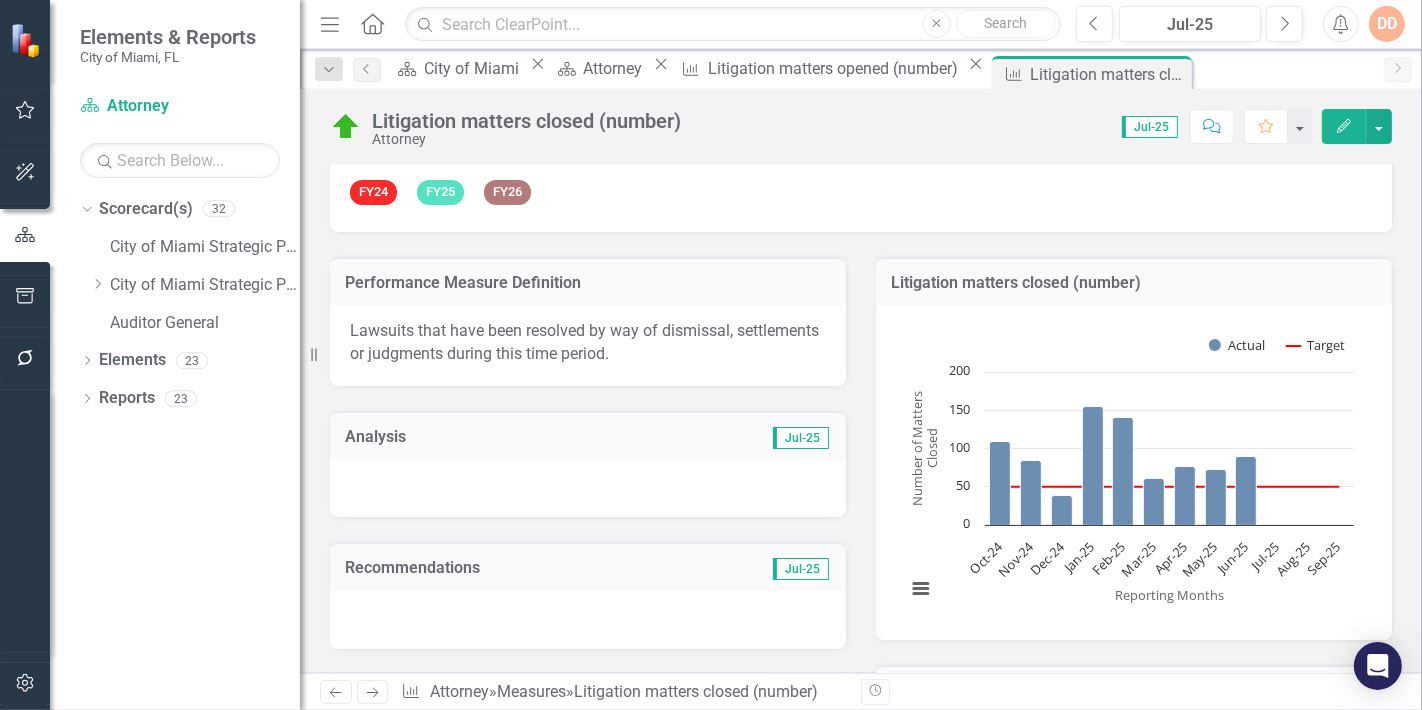 click at bounding box center [588, 488] 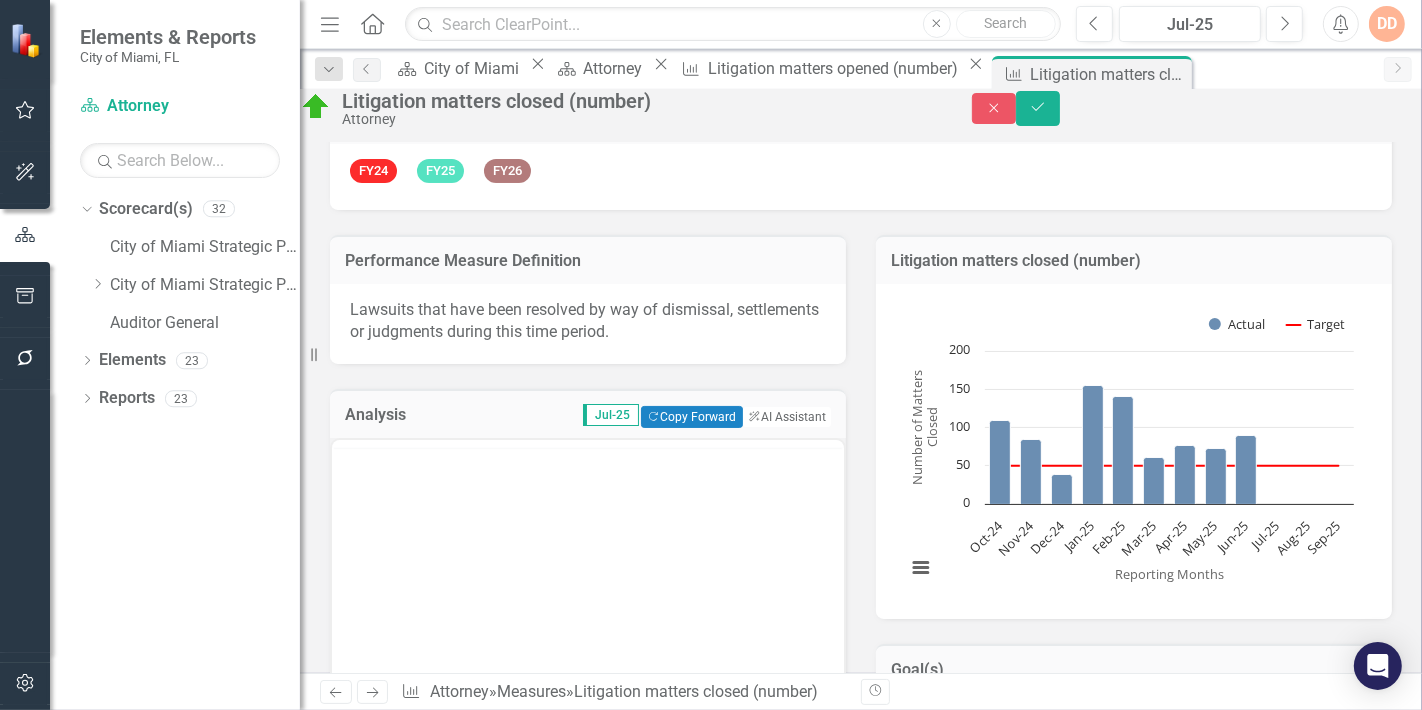scroll, scrollTop: 0, scrollLeft: 0, axis: both 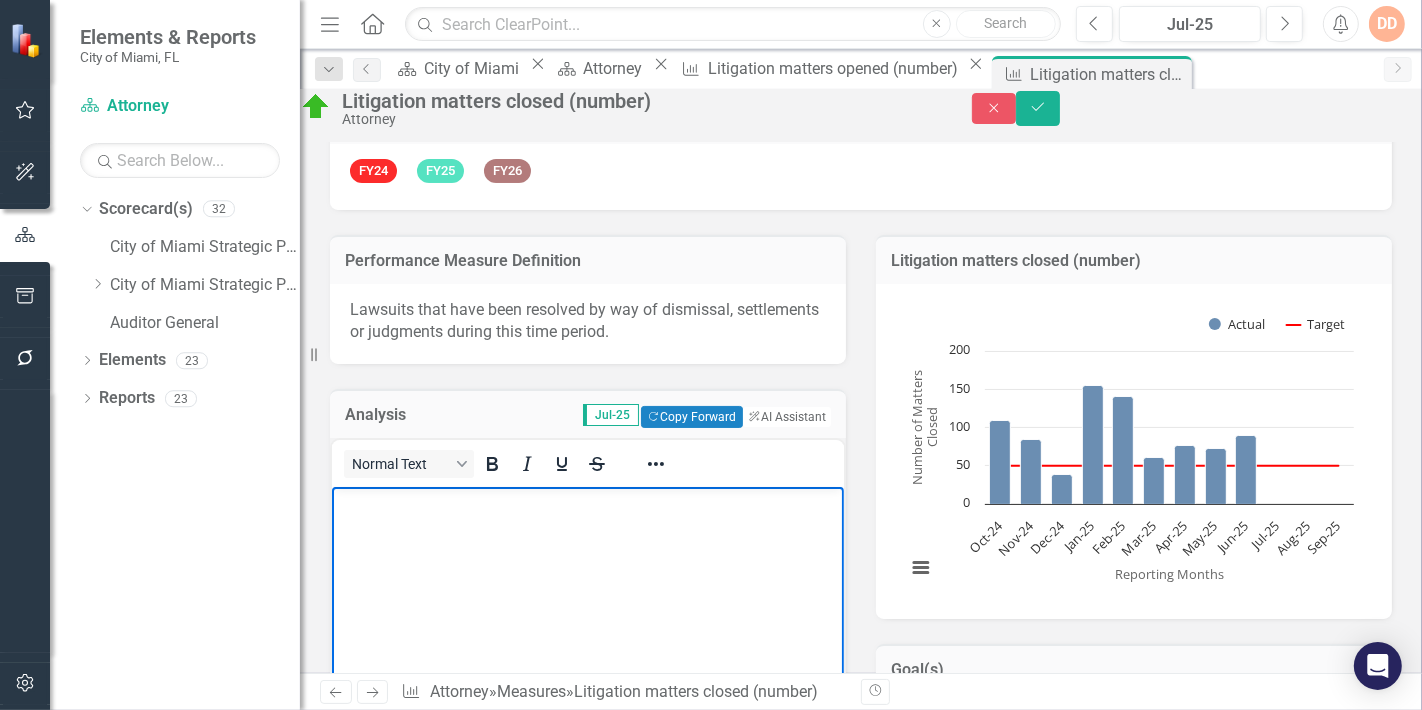 click at bounding box center [587, 636] 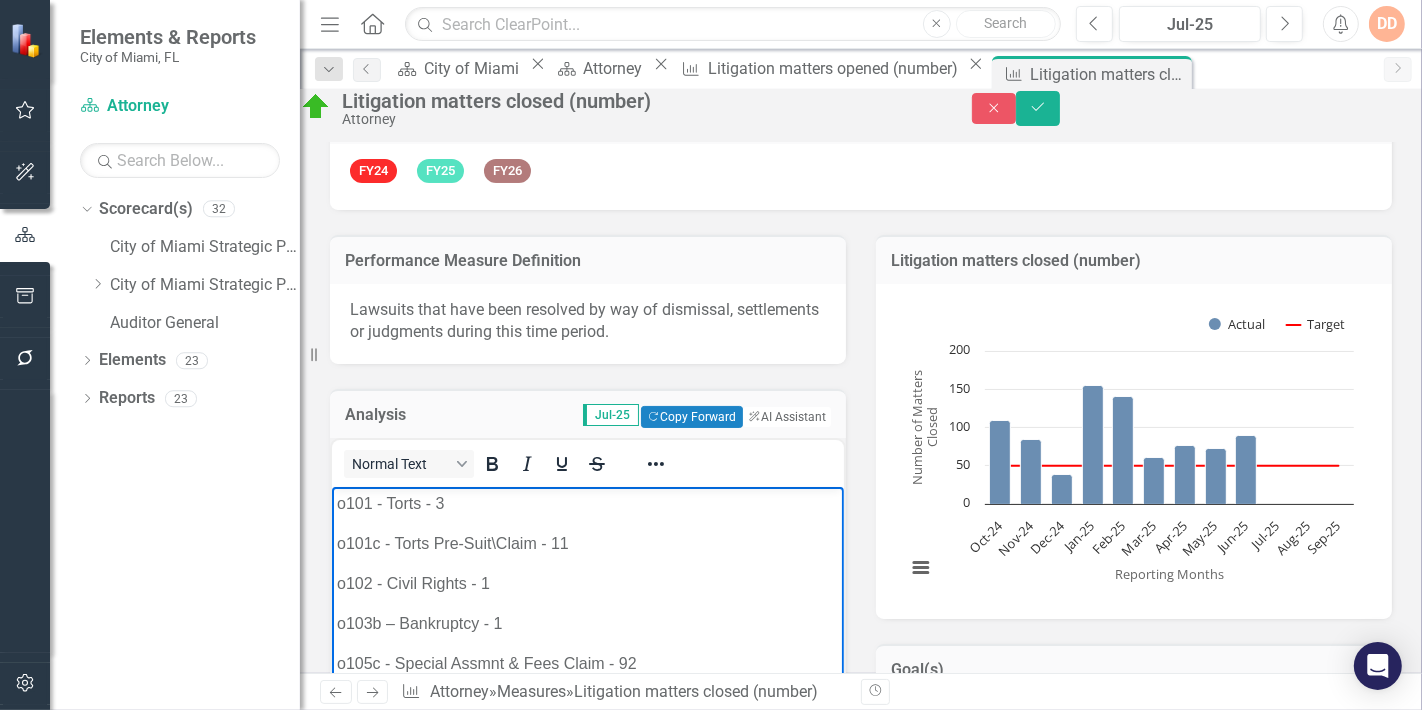 scroll, scrollTop: 257, scrollLeft: 0, axis: vertical 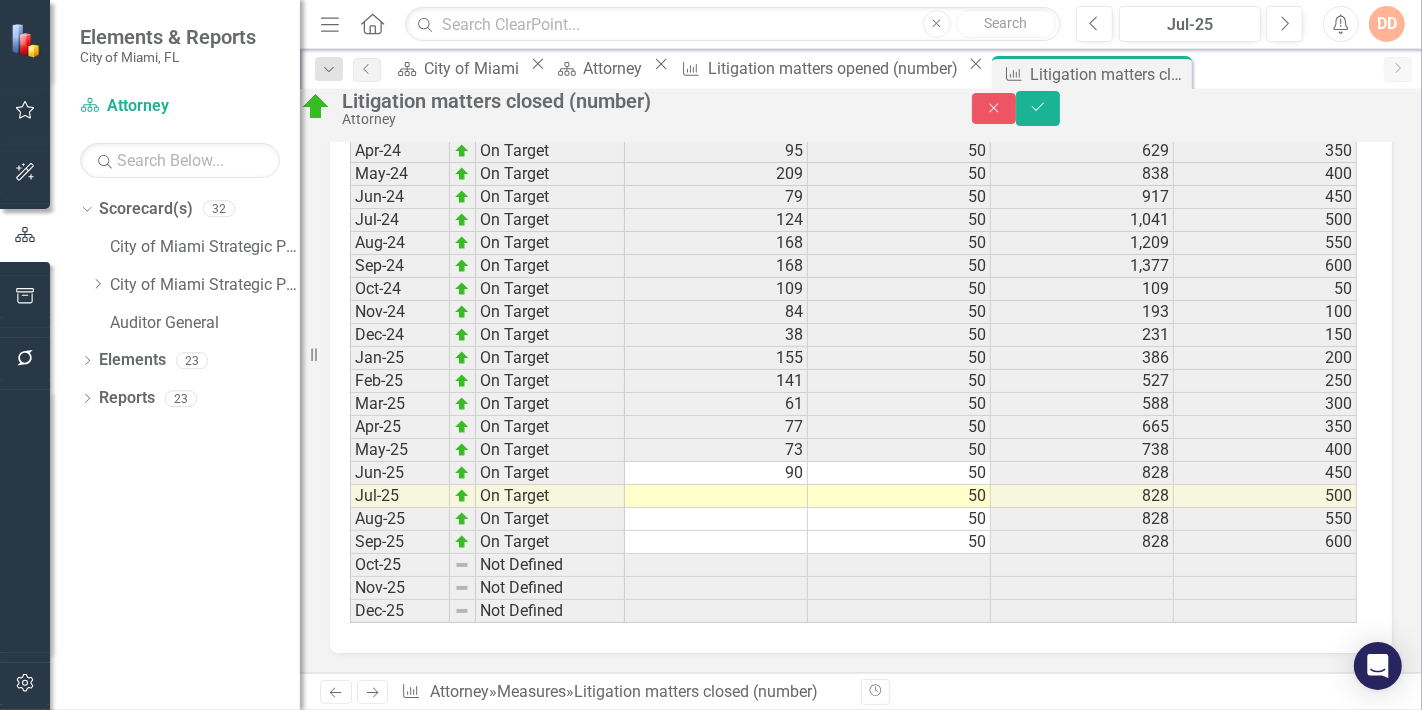 click at bounding box center [716, 496] 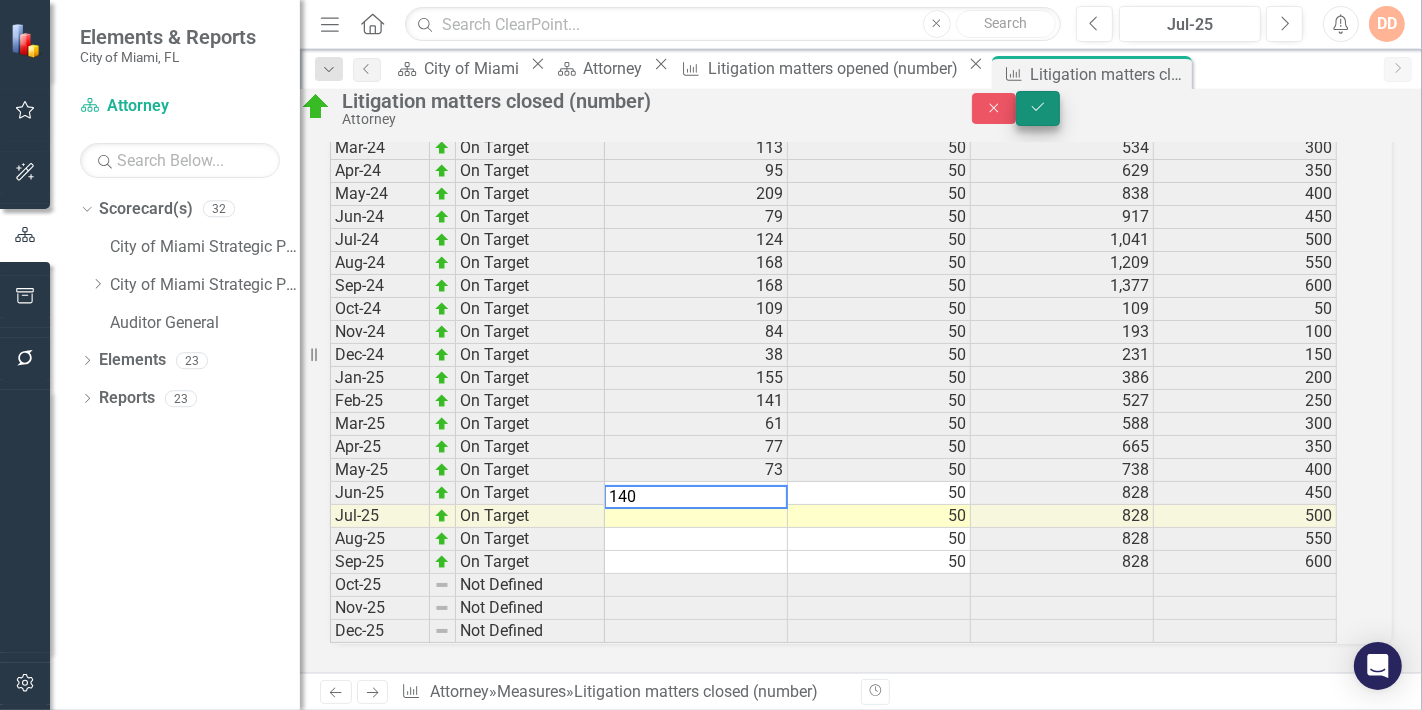 type on "140" 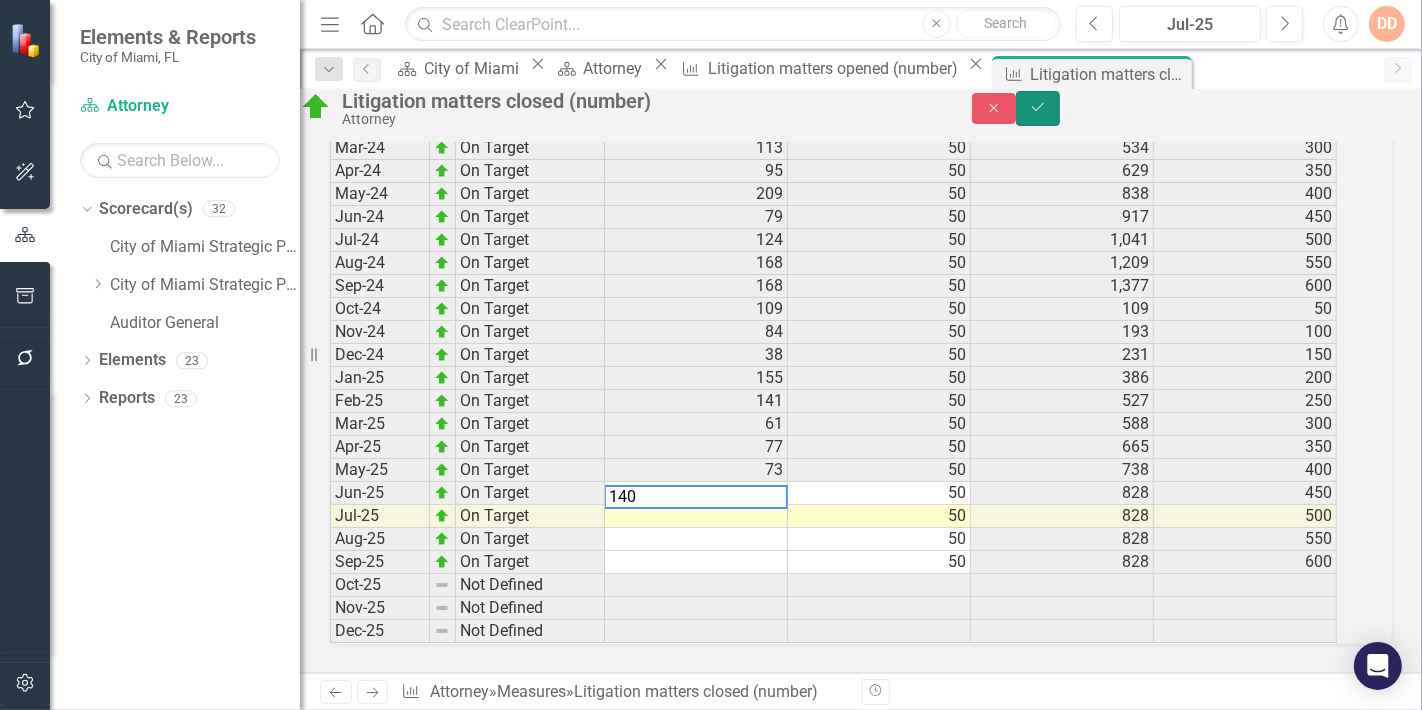 click on "Save" at bounding box center (1038, 108) 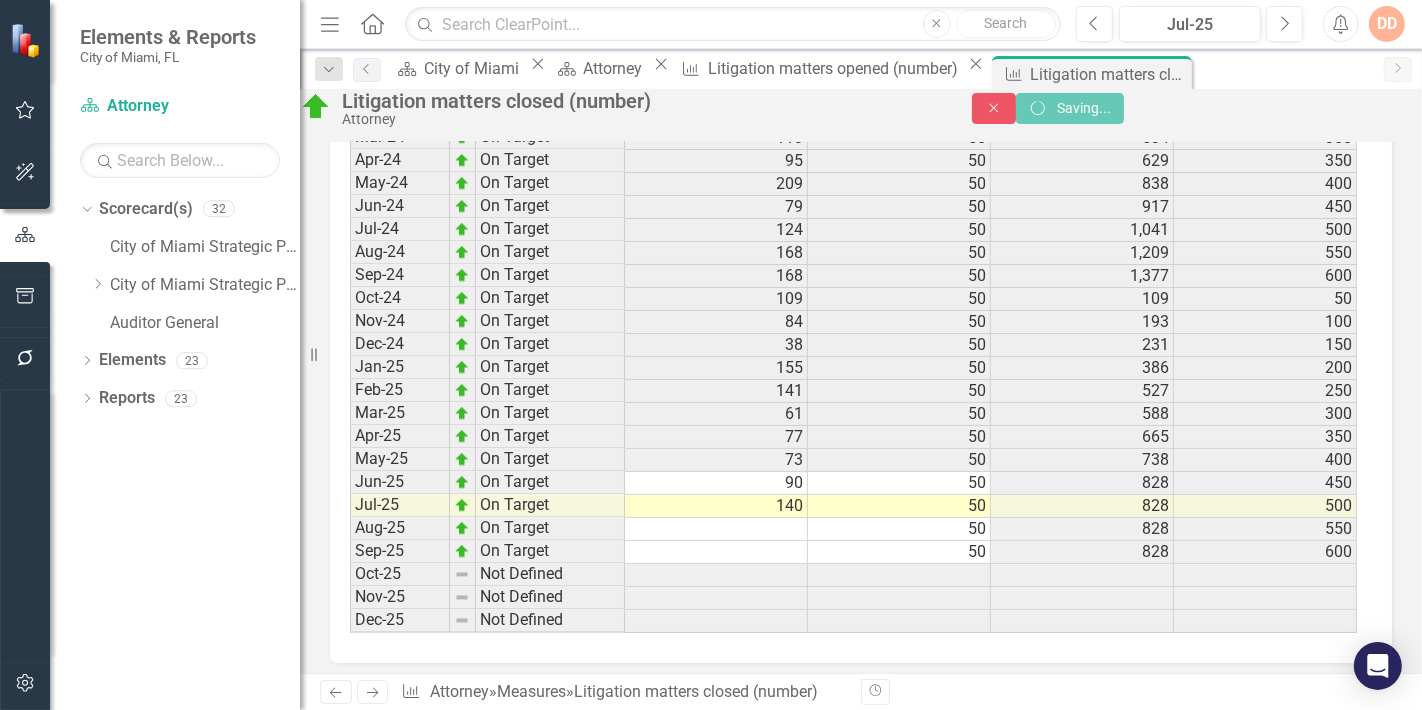 scroll, scrollTop: 3265, scrollLeft: 0, axis: vertical 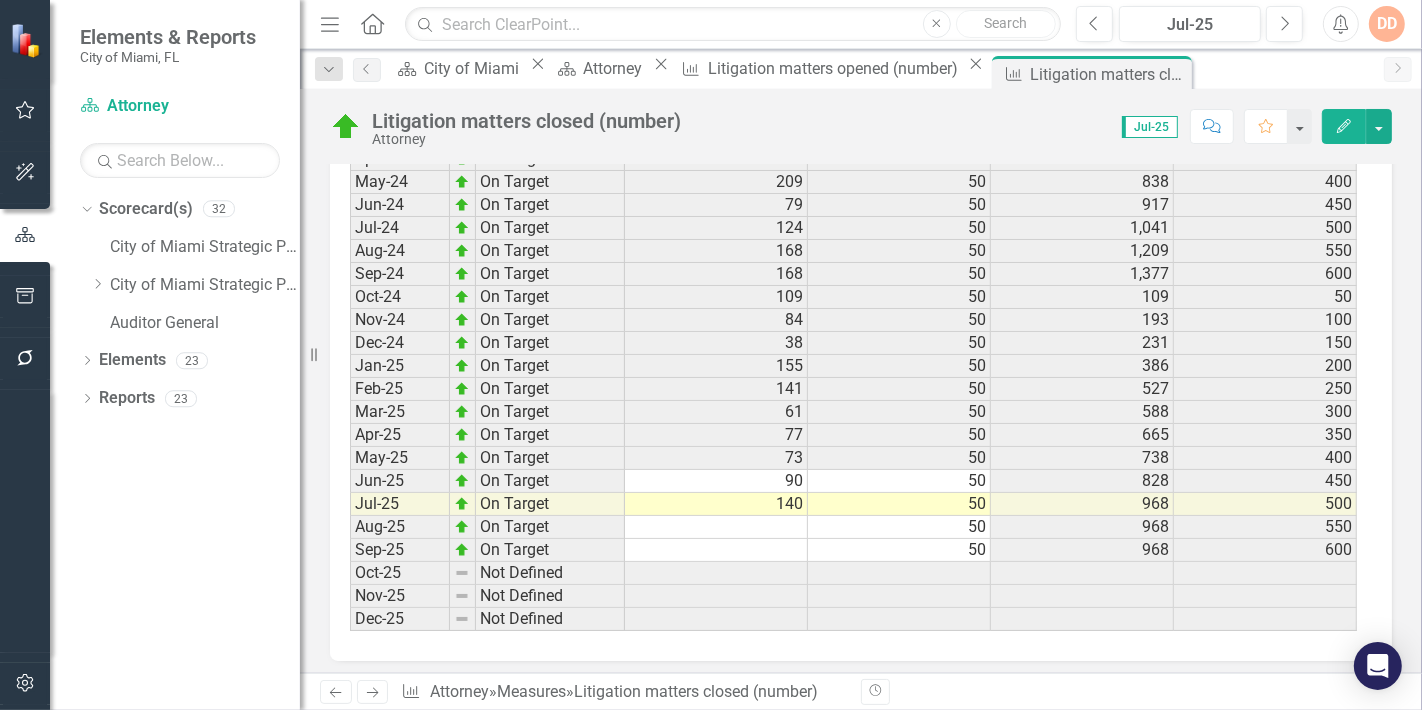 click on "Next" 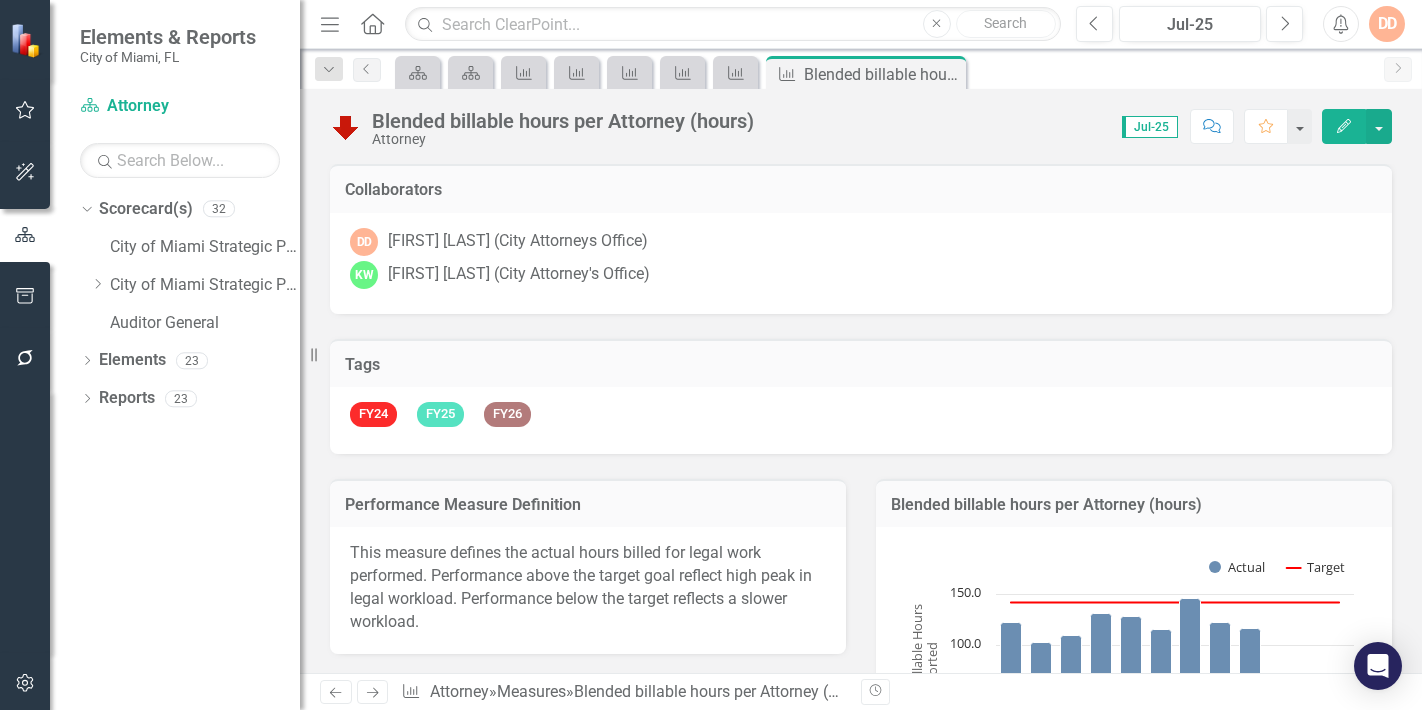 scroll, scrollTop: 0, scrollLeft: 0, axis: both 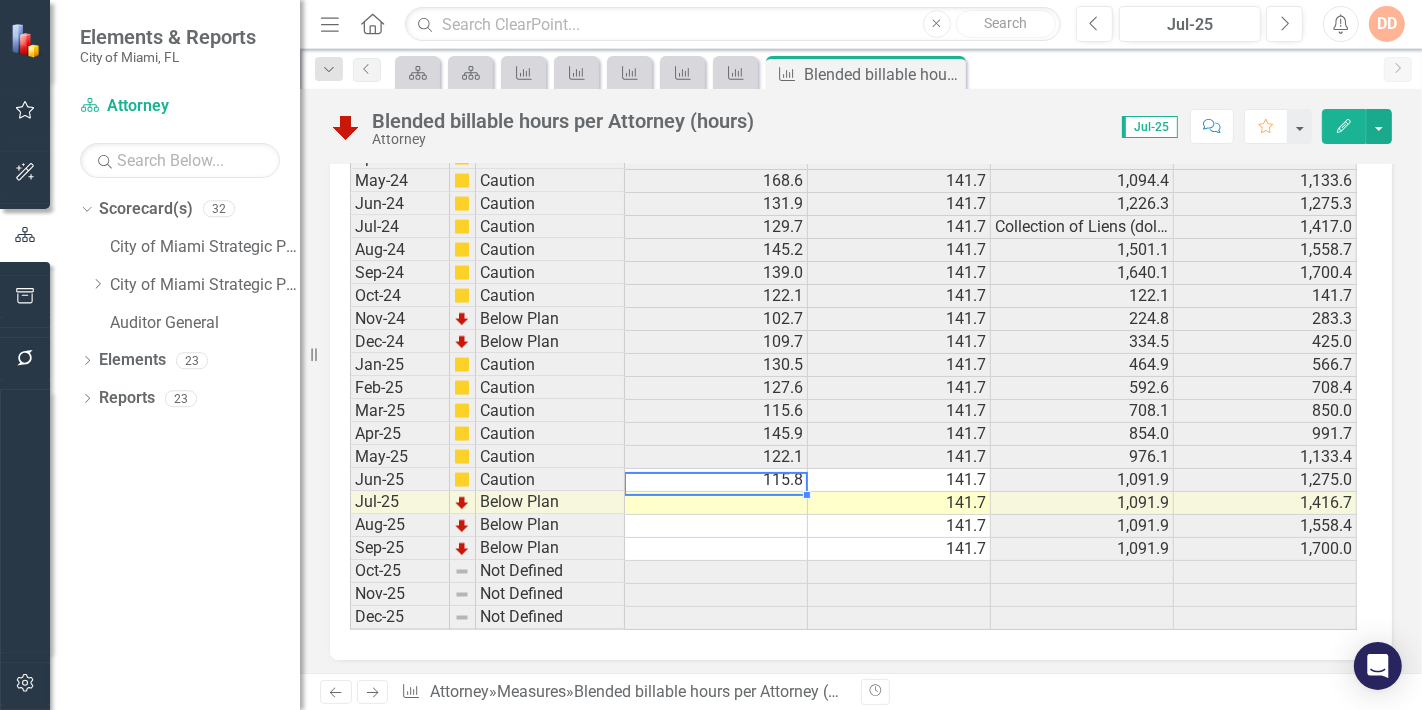 click at bounding box center [716, 503] 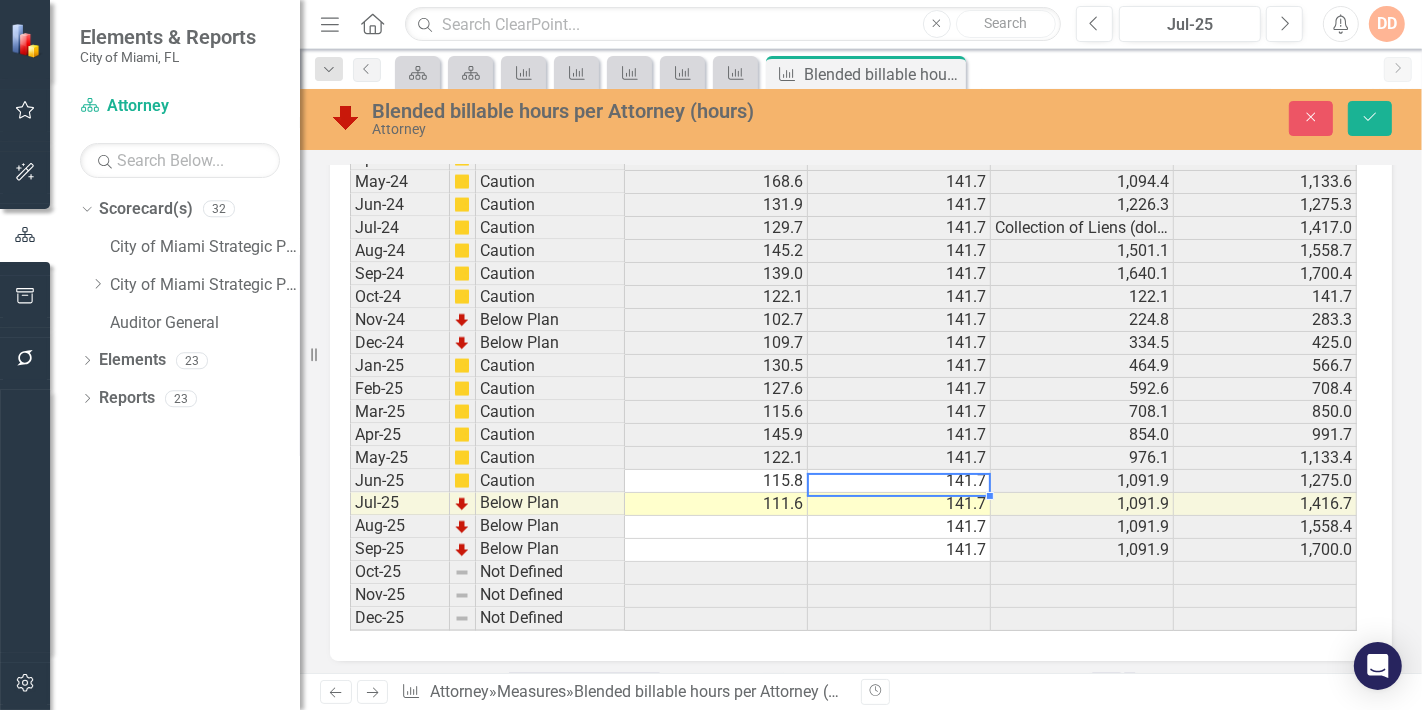 type on "141.67" 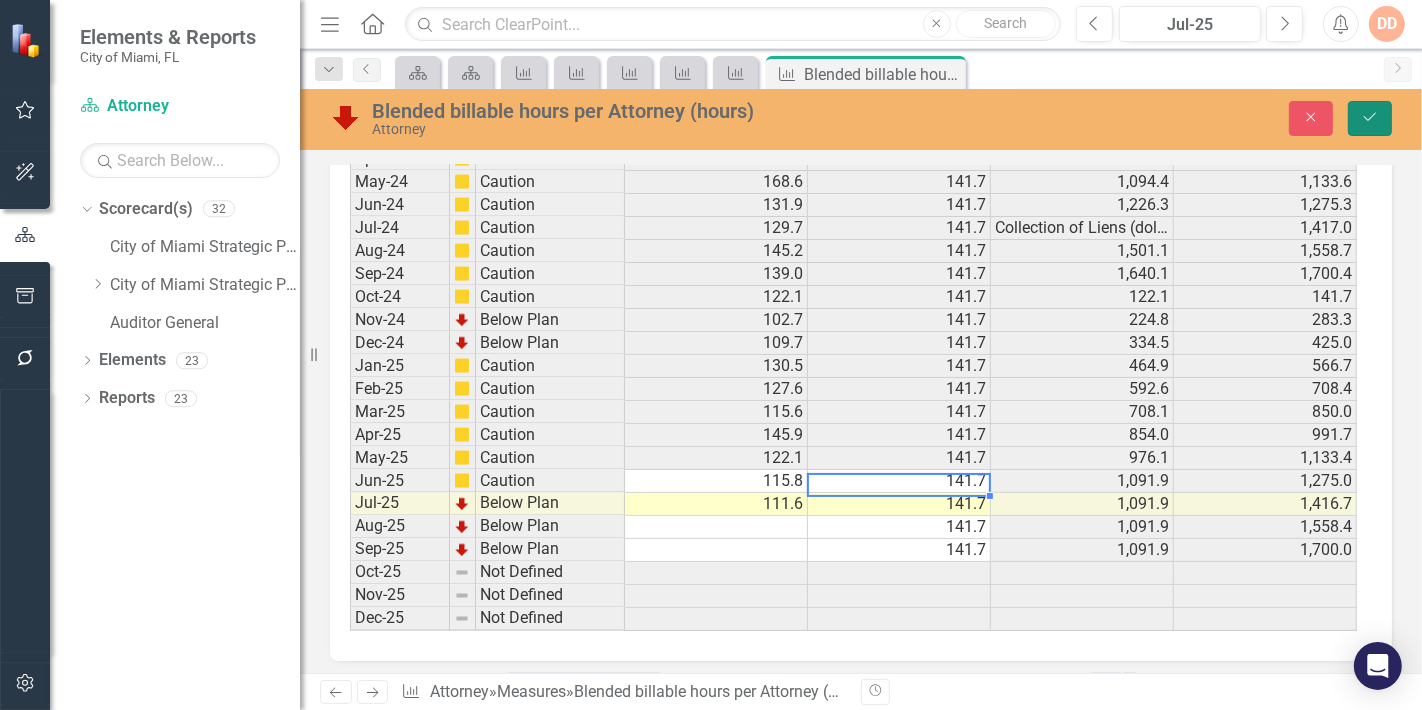 click on "Save" 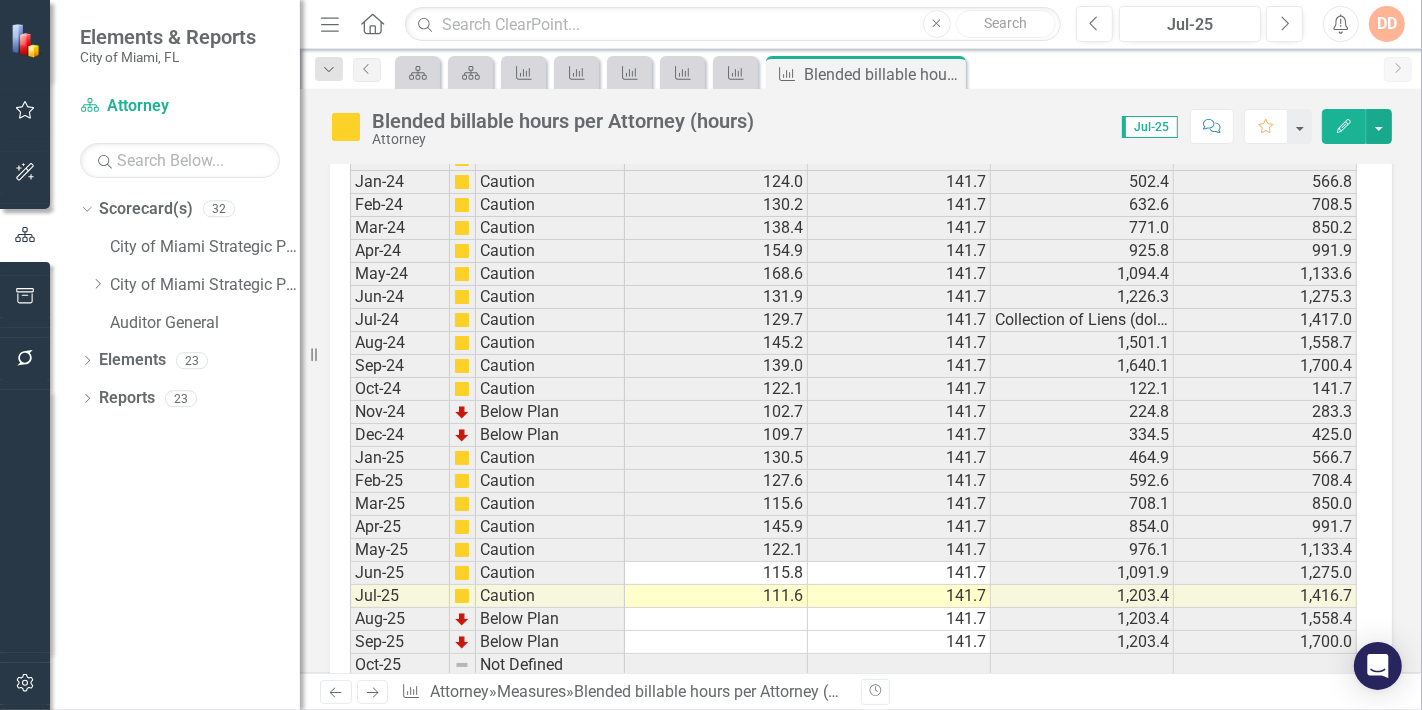 scroll, scrollTop: 2870, scrollLeft: 0, axis: vertical 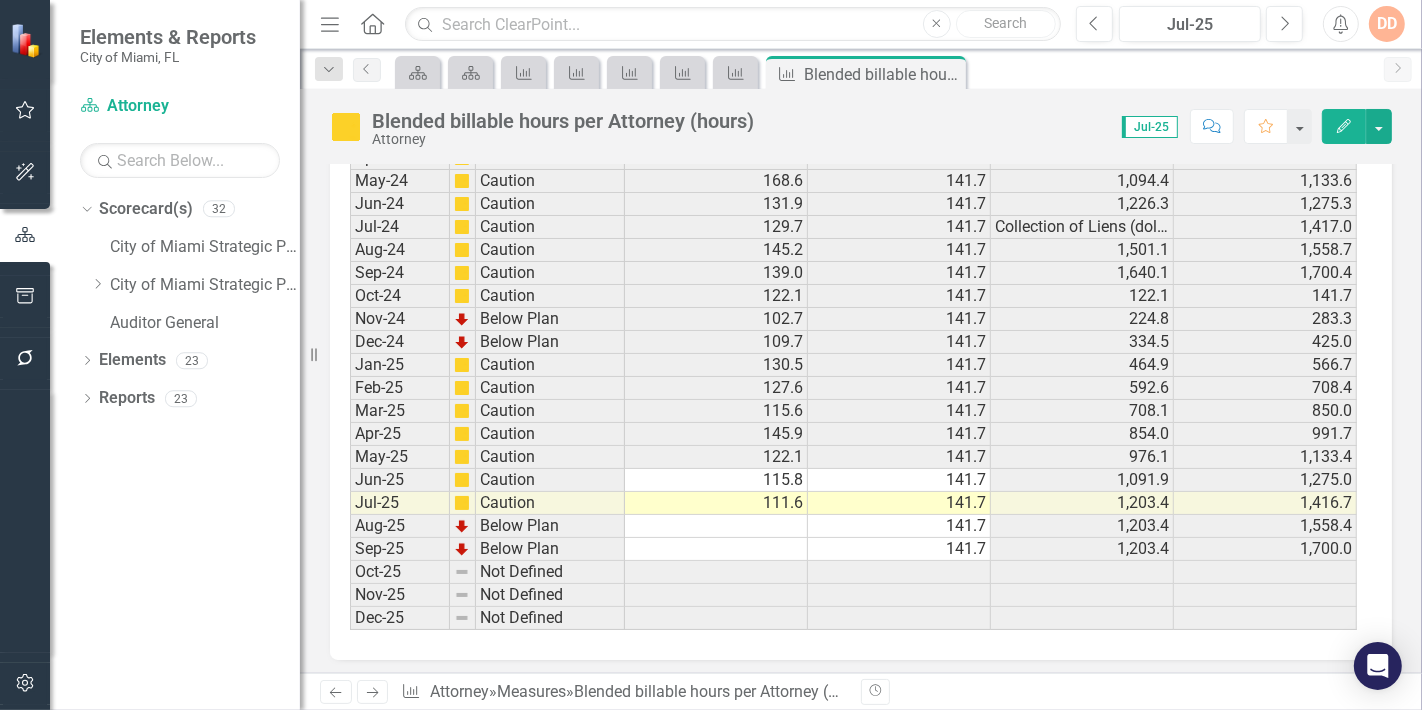 click on "Next" 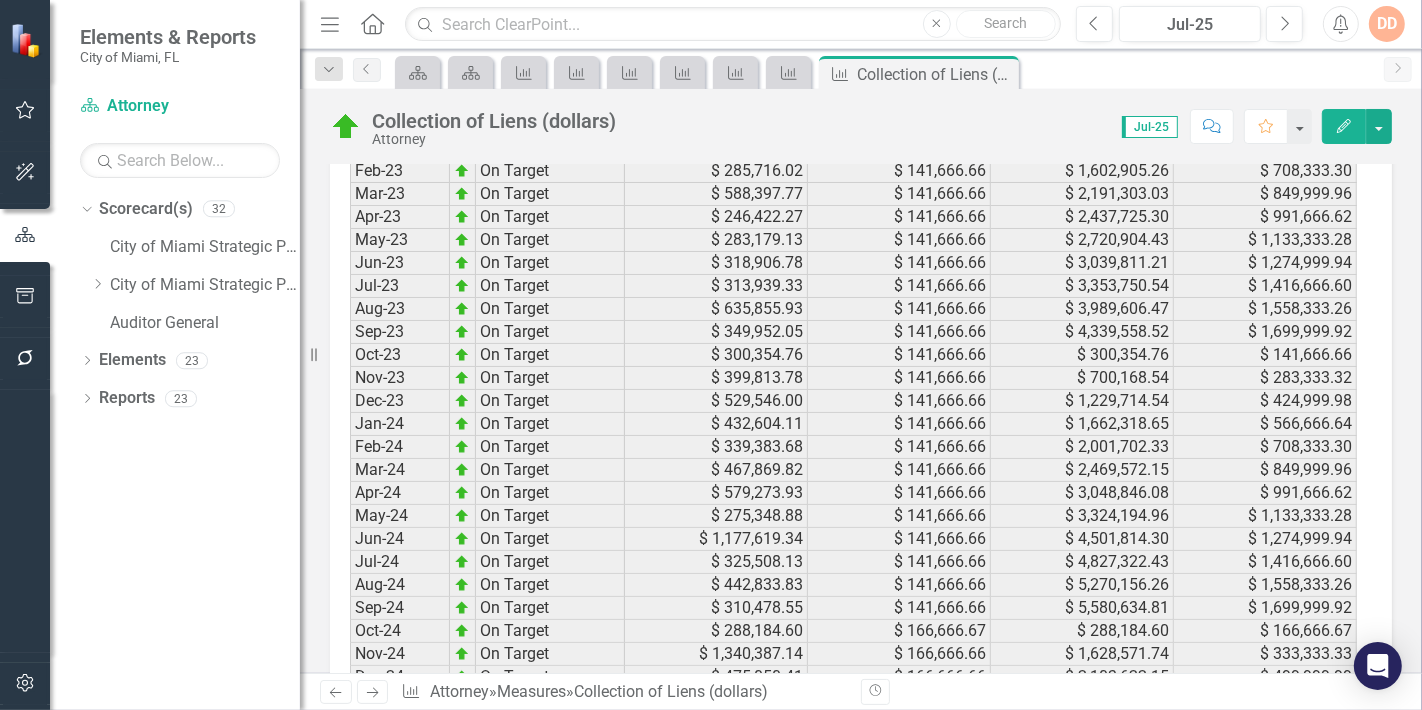 scroll, scrollTop: 2777, scrollLeft: 0, axis: vertical 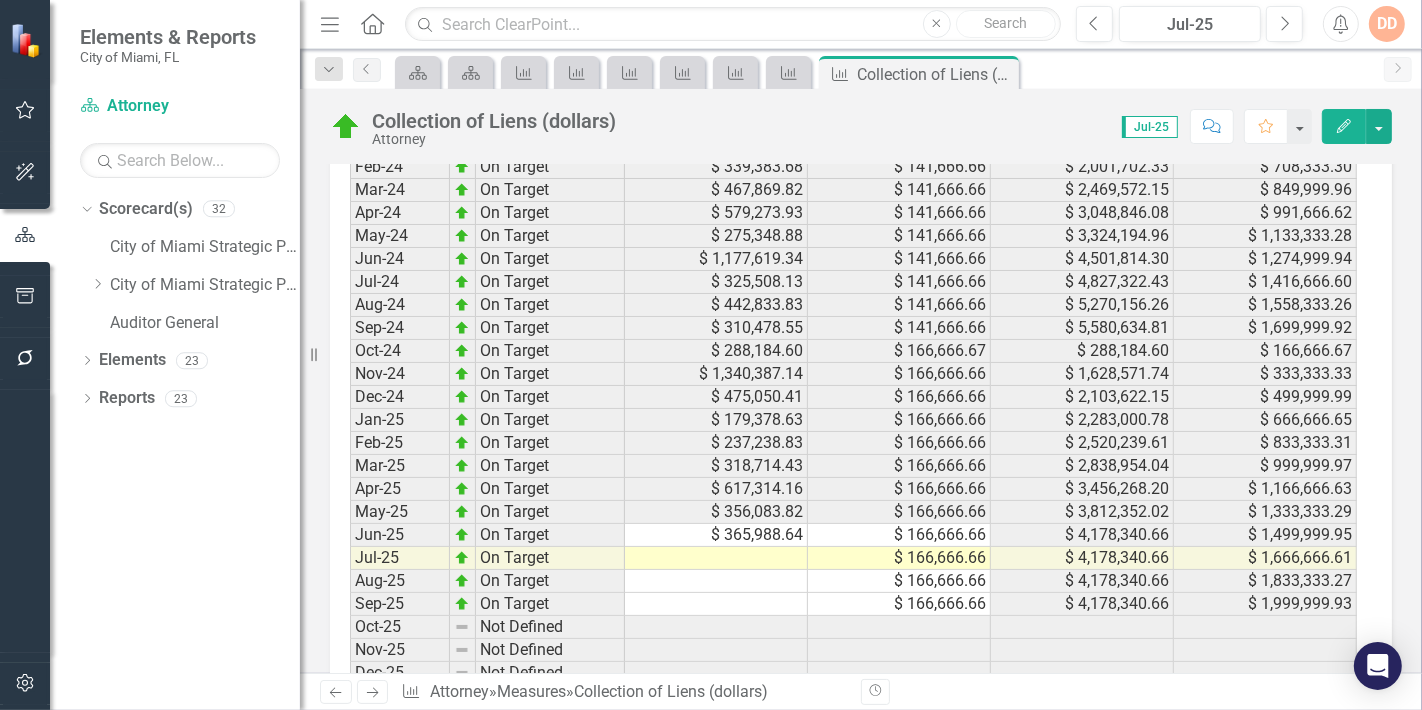 click on "Next" 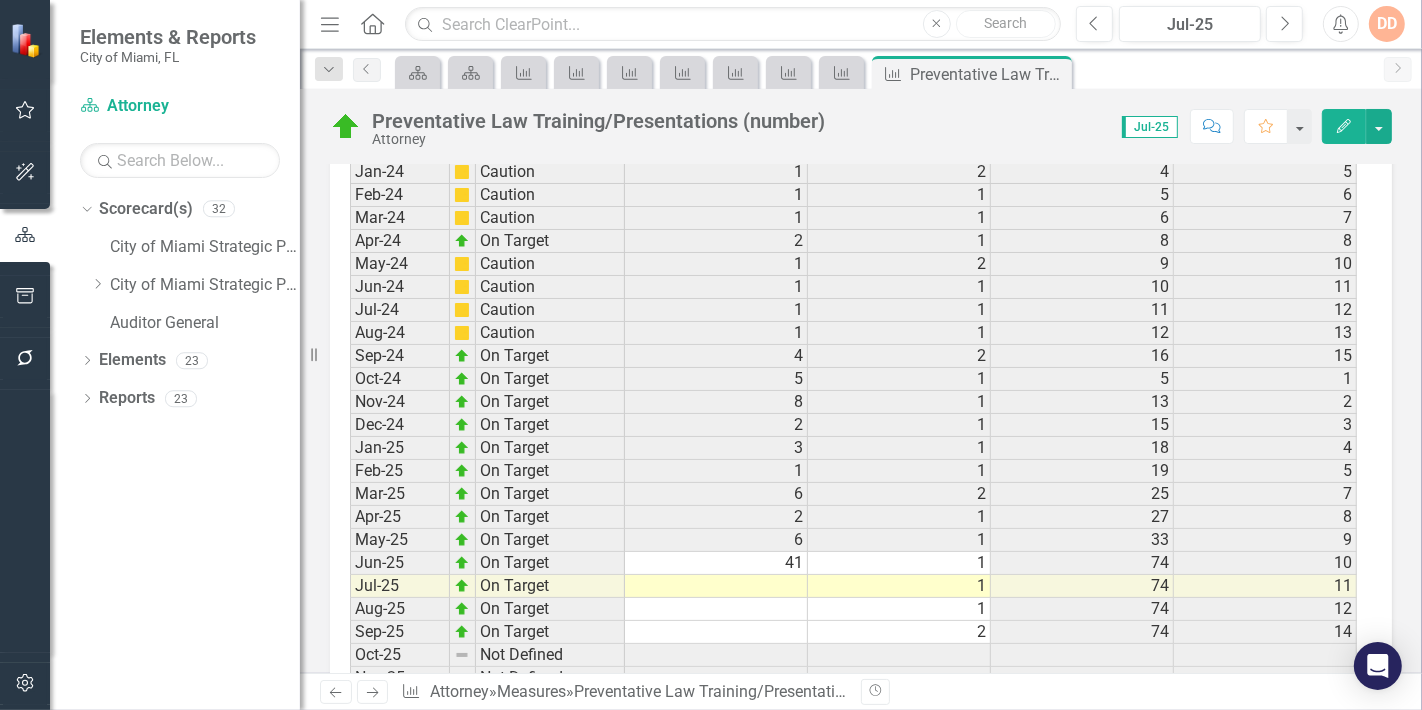 scroll, scrollTop: 2994, scrollLeft: 0, axis: vertical 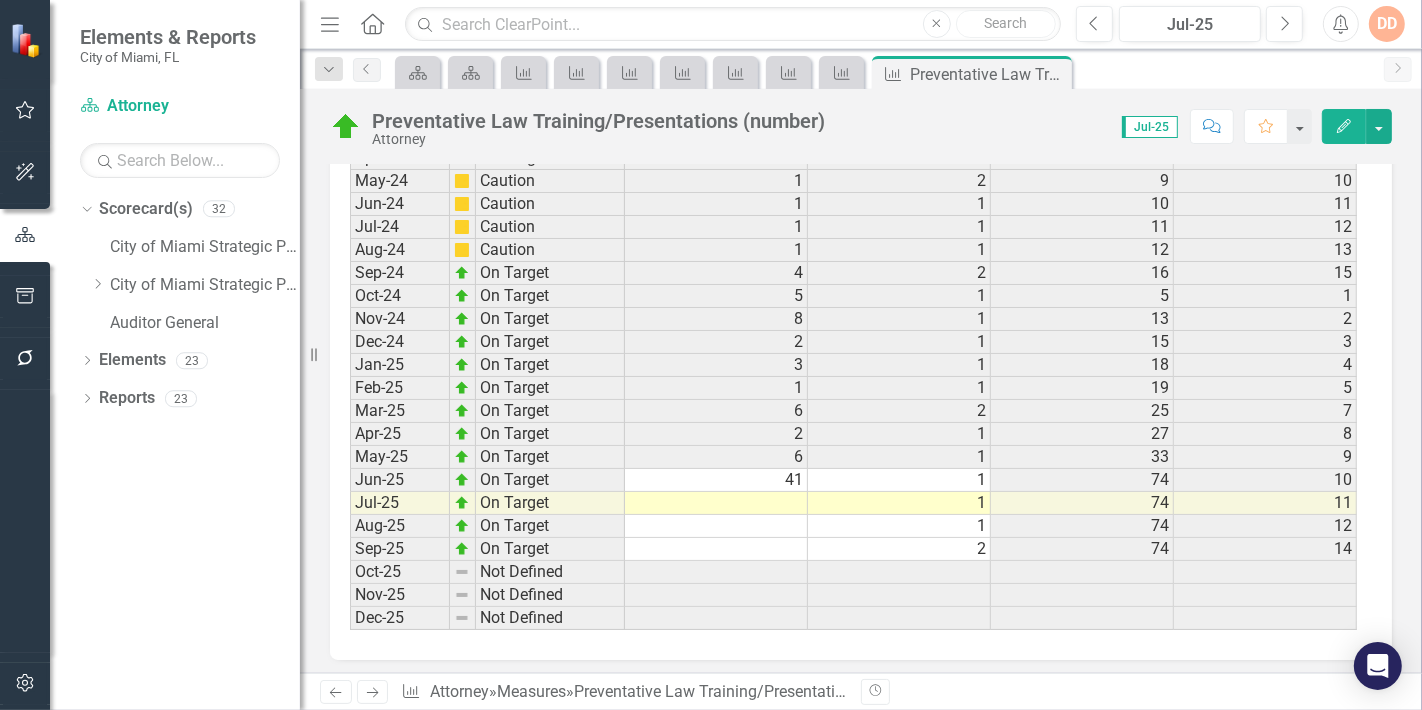 click at bounding box center (716, 503) 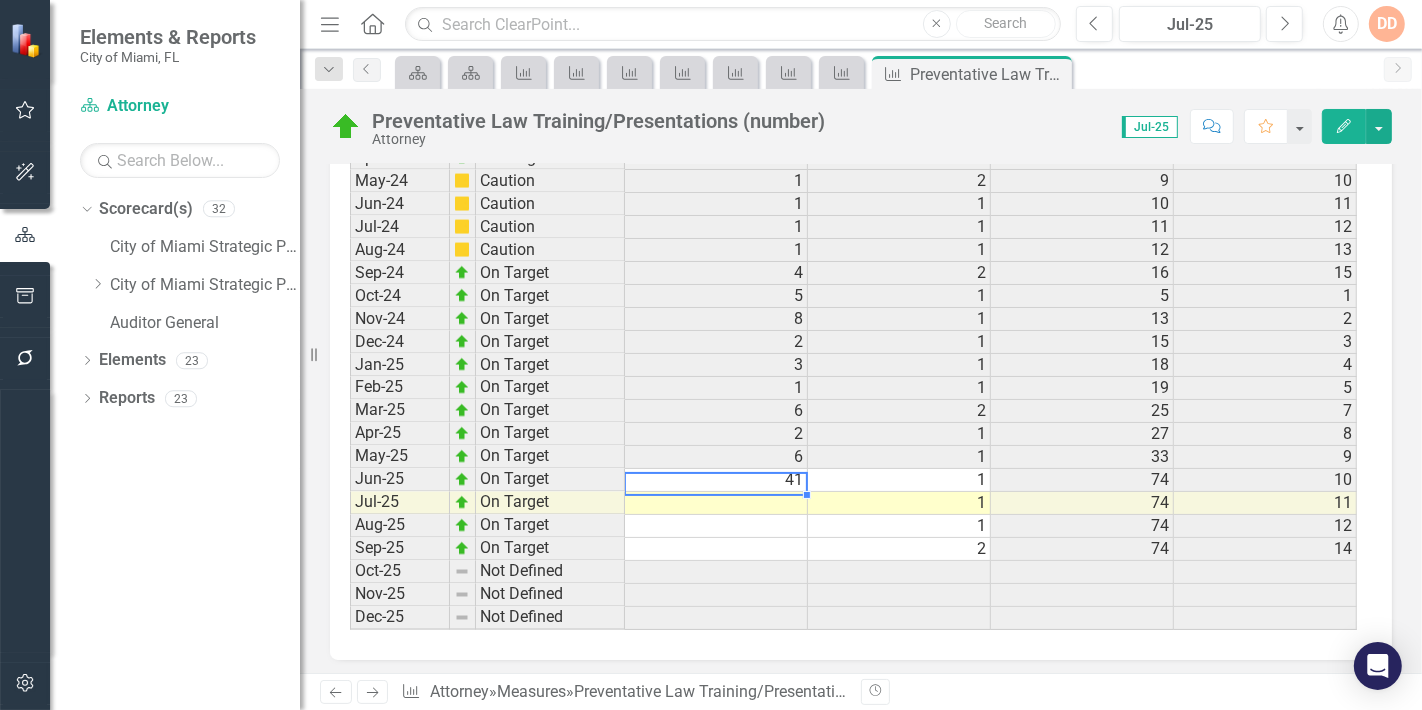 click at bounding box center (716, 503) 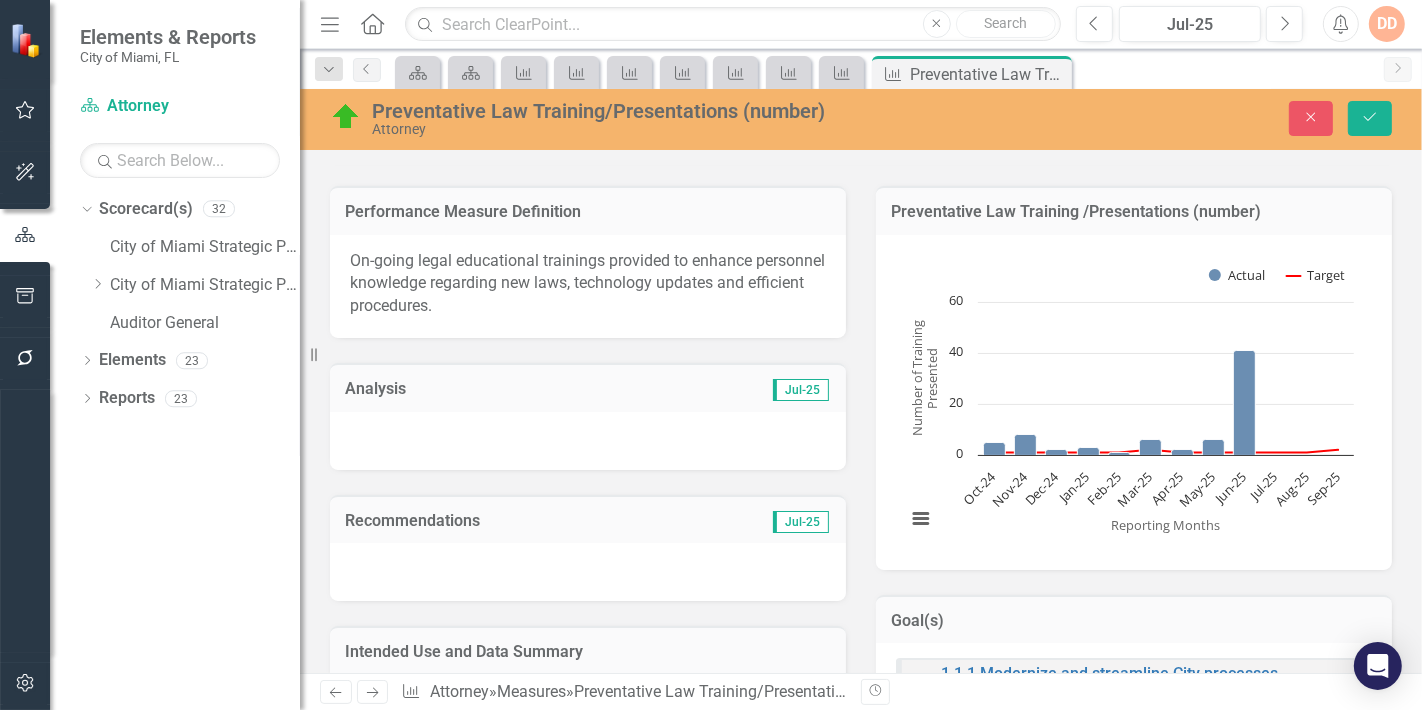 scroll, scrollTop: 328, scrollLeft: 0, axis: vertical 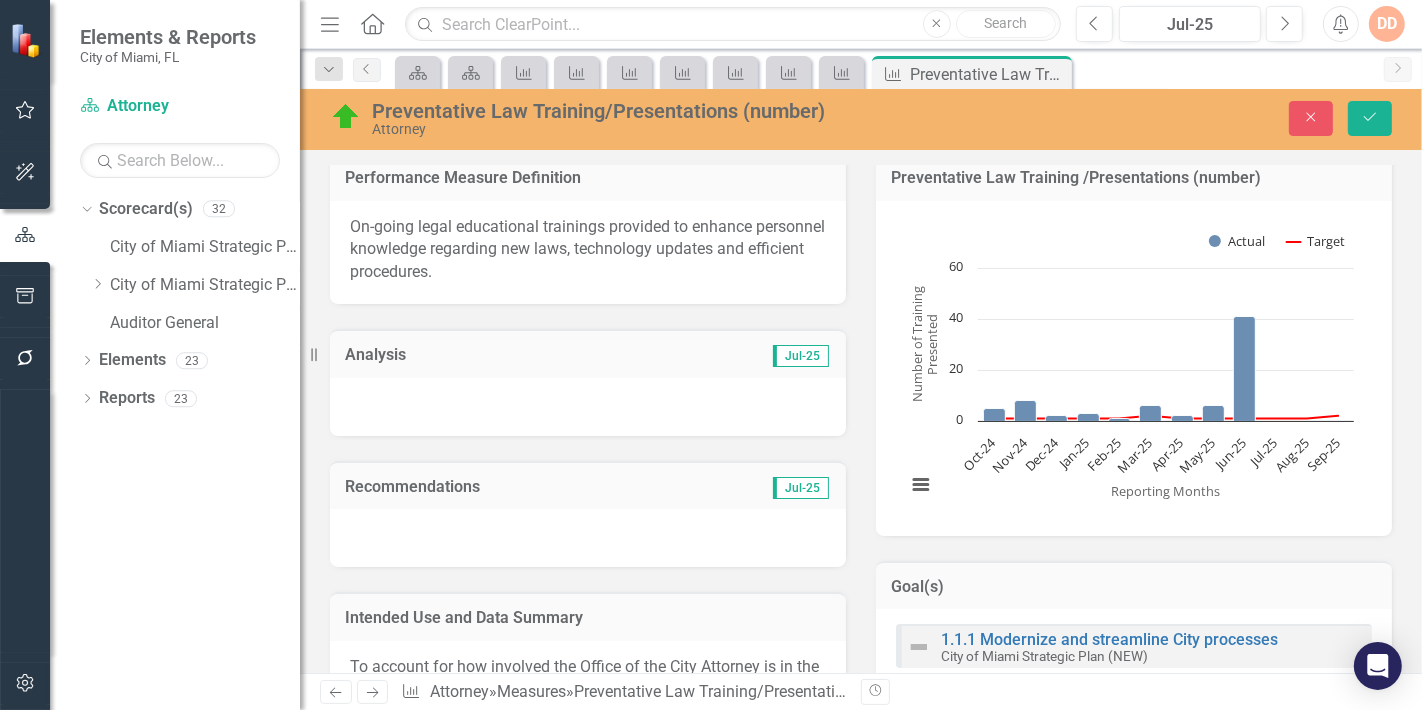 type on "1" 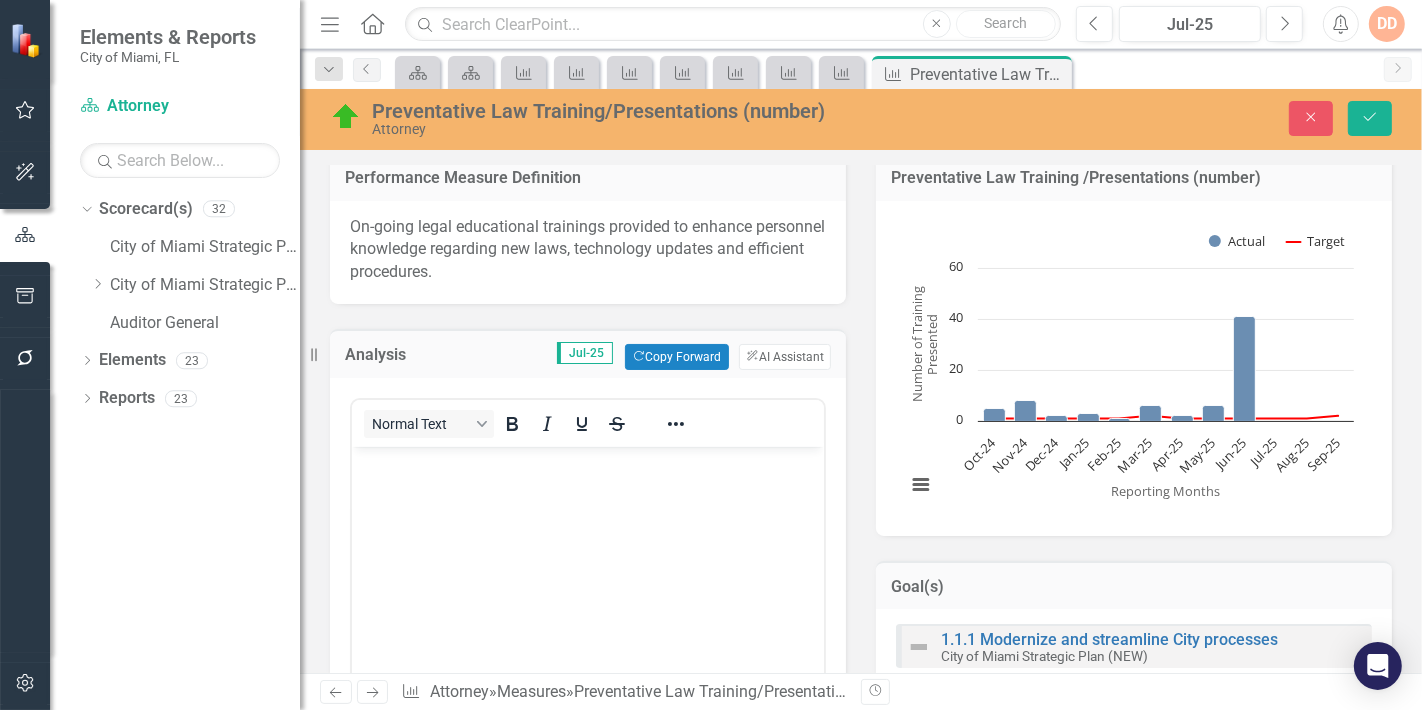 scroll, scrollTop: 0, scrollLeft: 0, axis: both 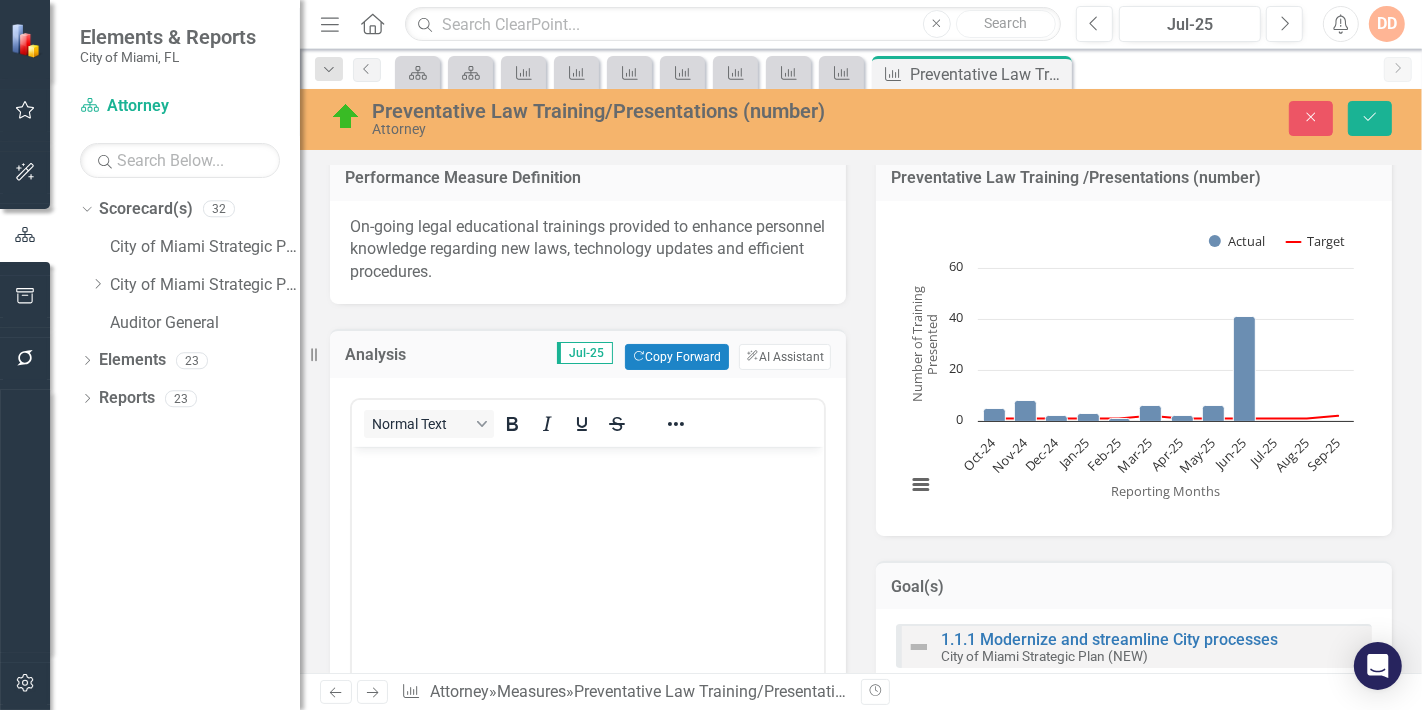 click at bounding box center [587, 464] 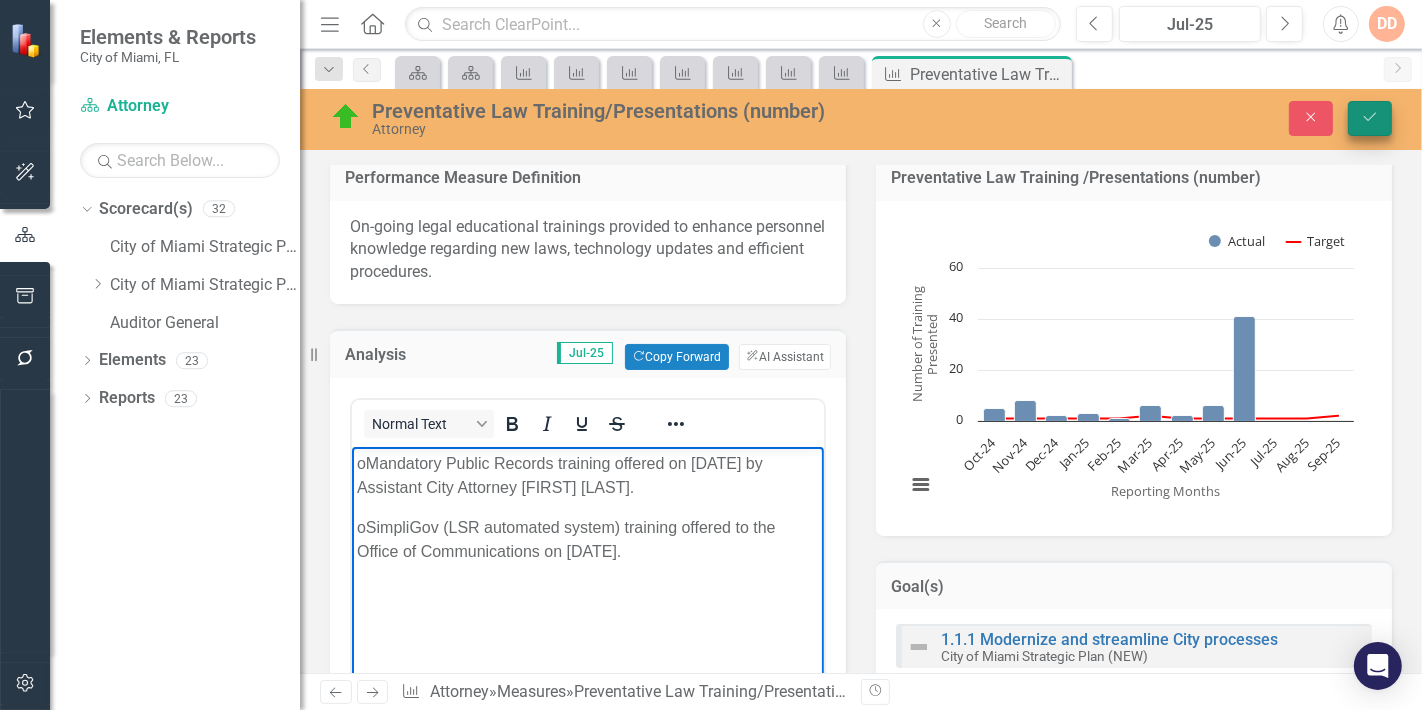 click on "Save" 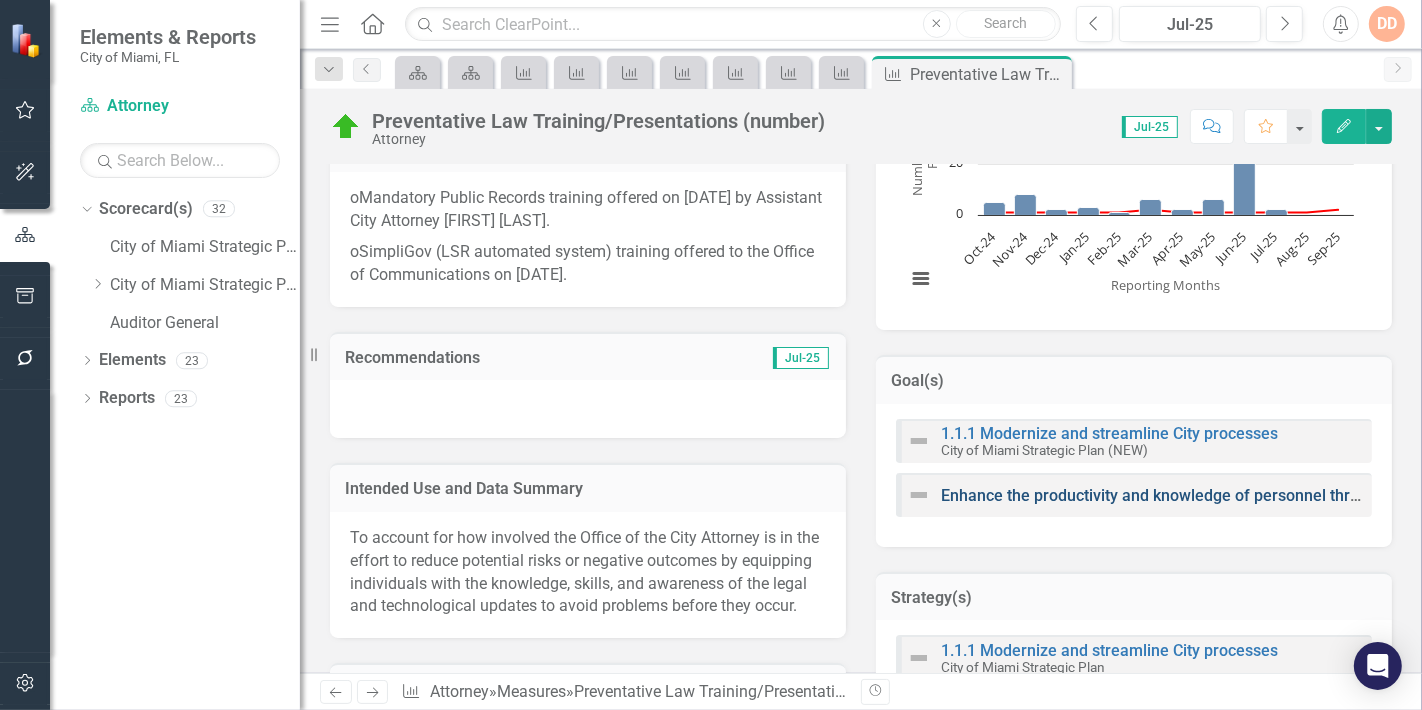 scroll, scrollTop: 555, scrollLeft: 0, axis: vertical 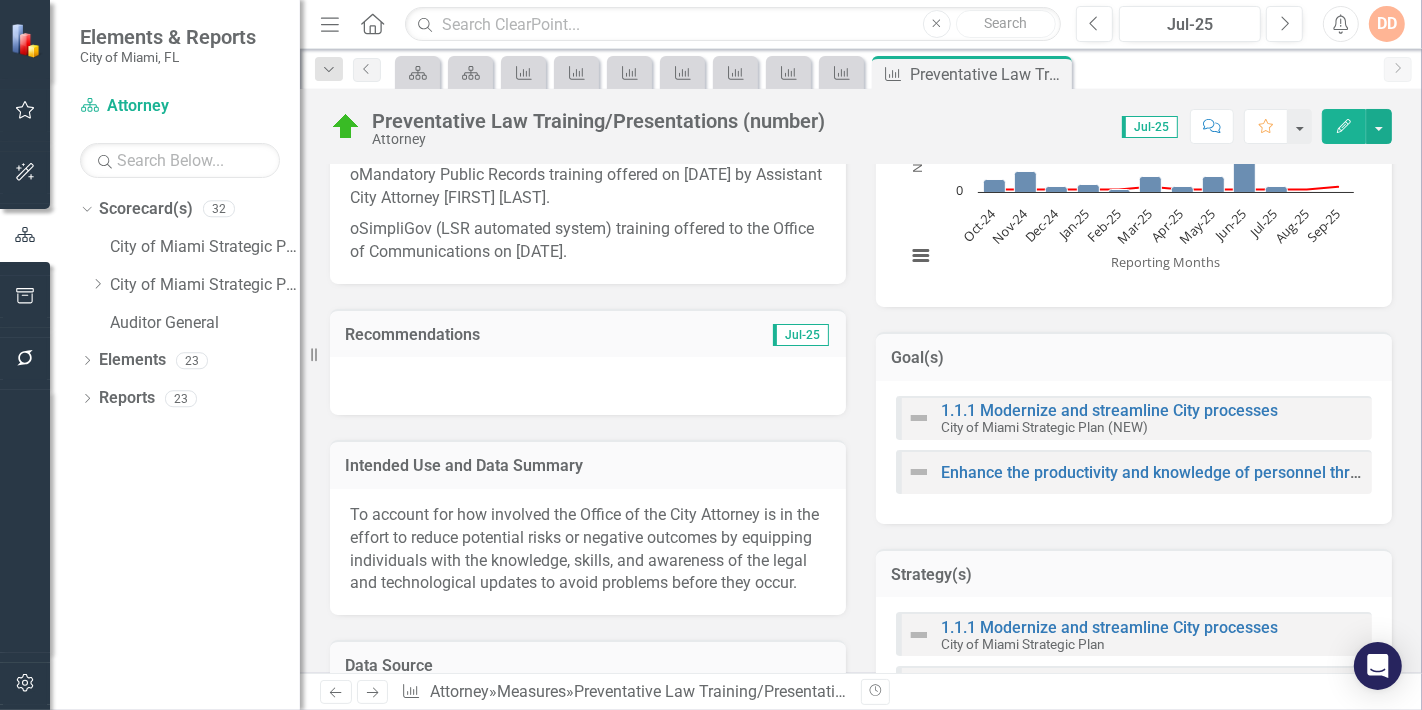 click on "Next" 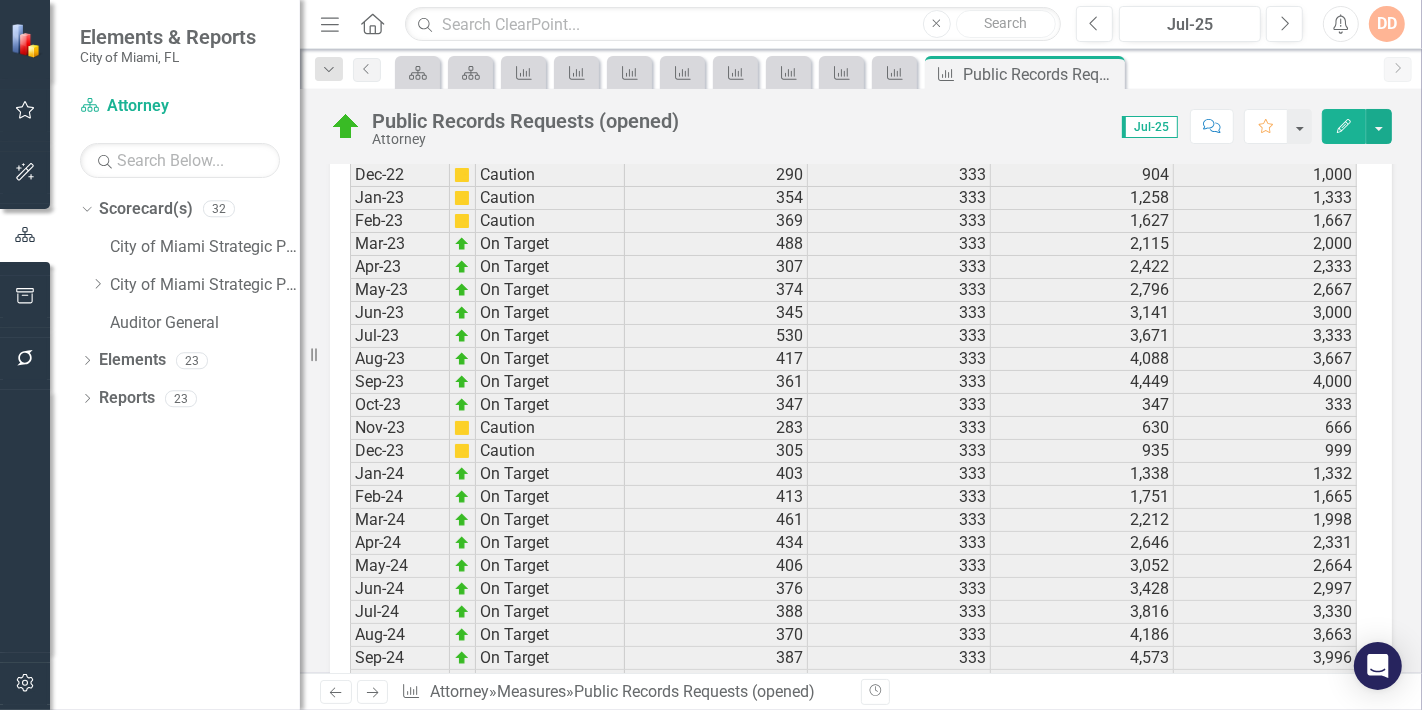 scroll, scrollTop: 2940, scrollLeft: 0, axis: vertical 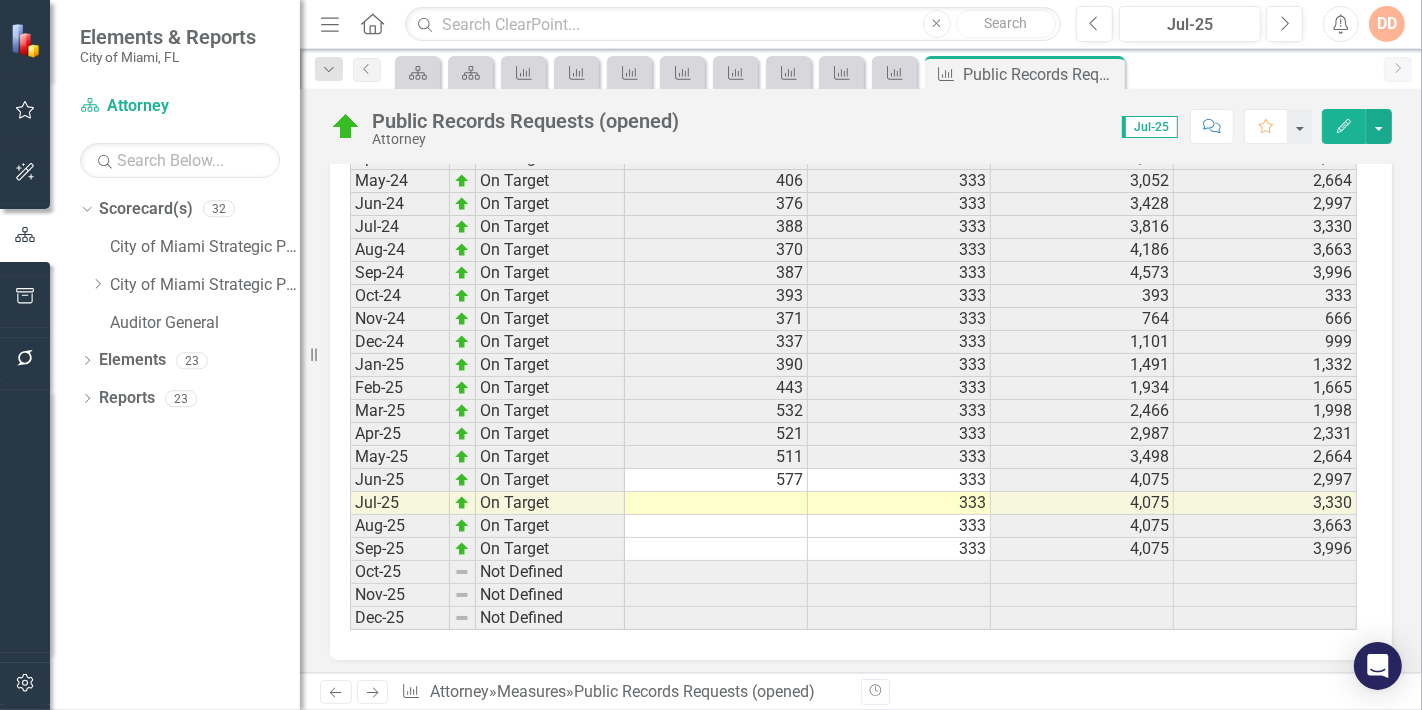 drag, startPoint x: 767, startPoint y: 482, endPoint x: 749, endPoint y: 487, distance: 18.681541 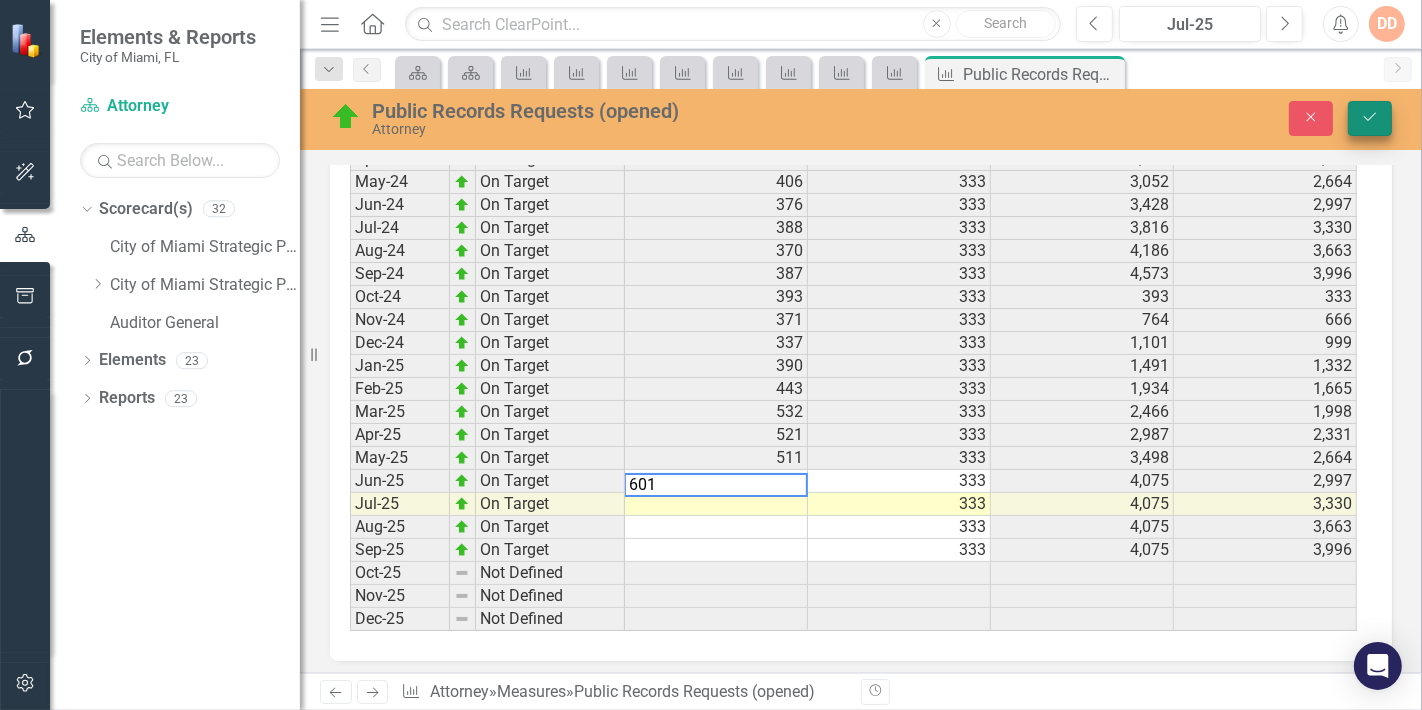 type on "601" 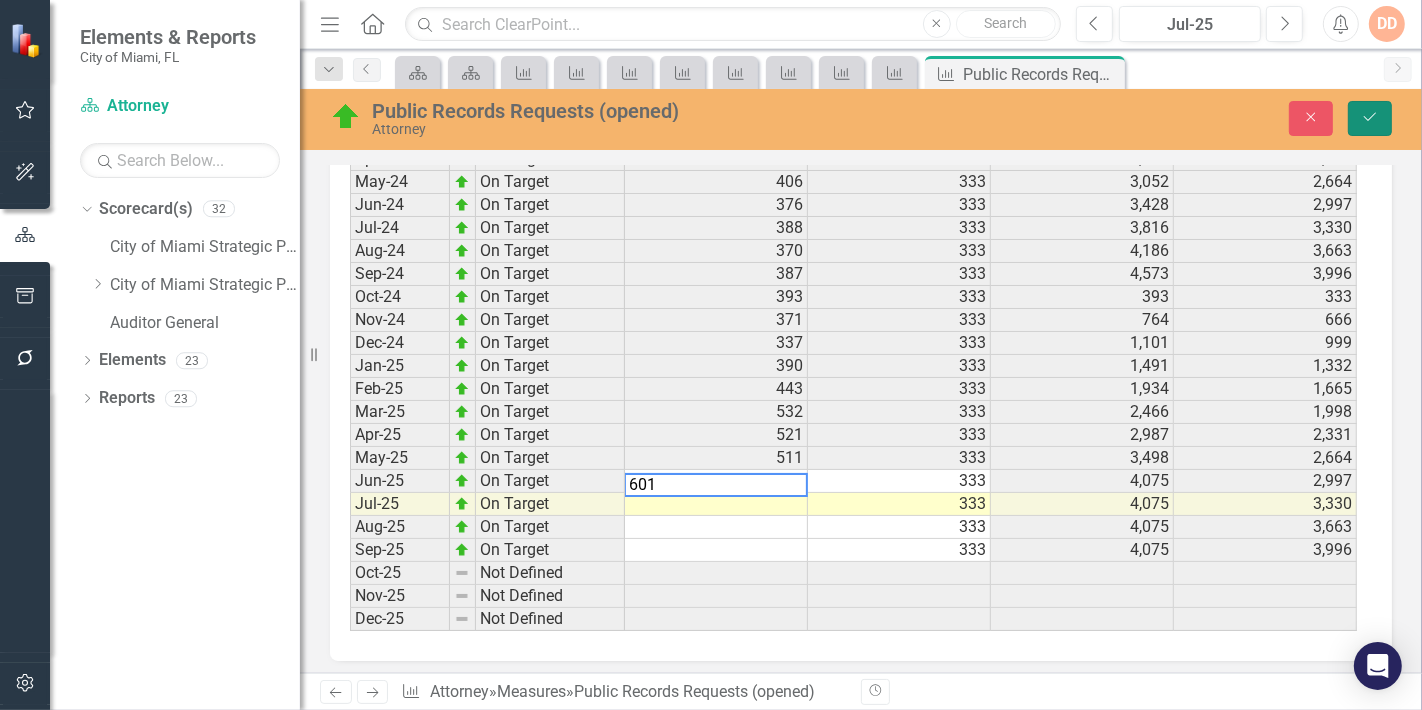 click on "Save" 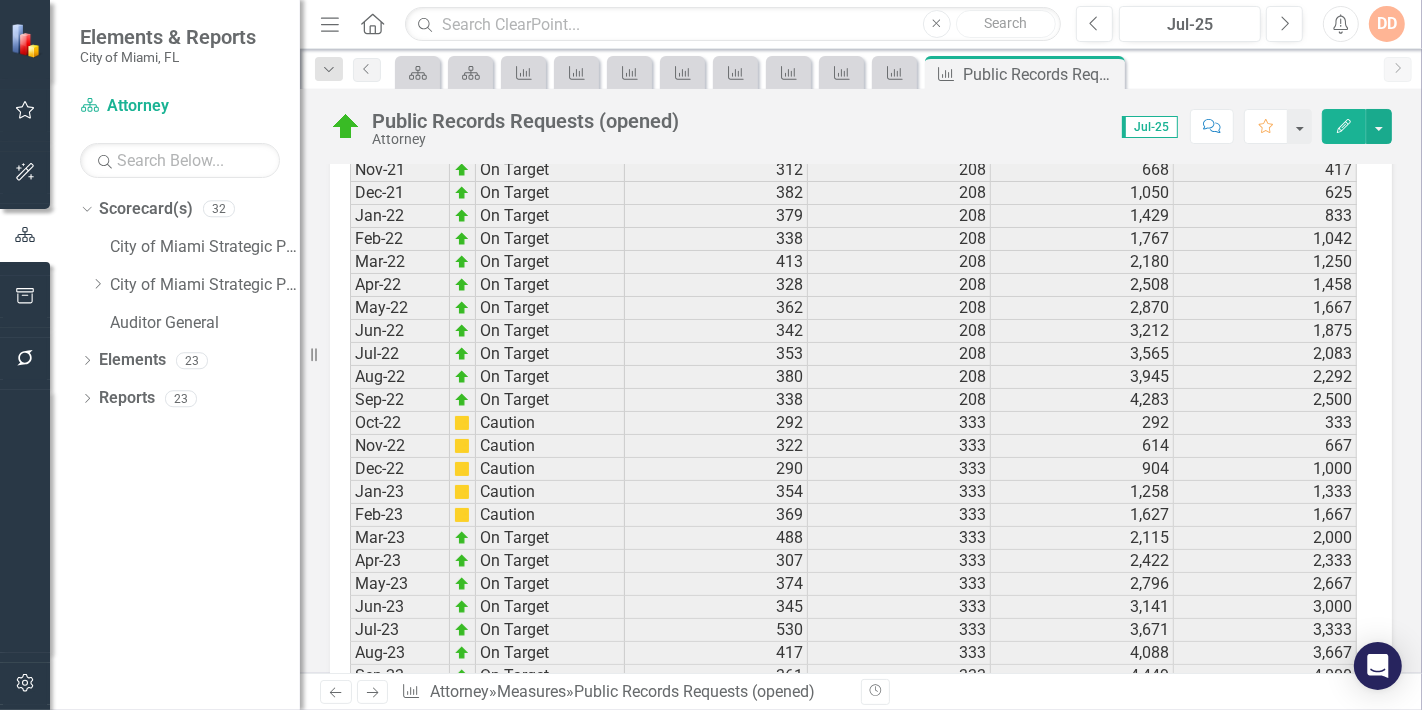 scroll, scrollTop: 2940, scrollLeft: 0, axis: vertical 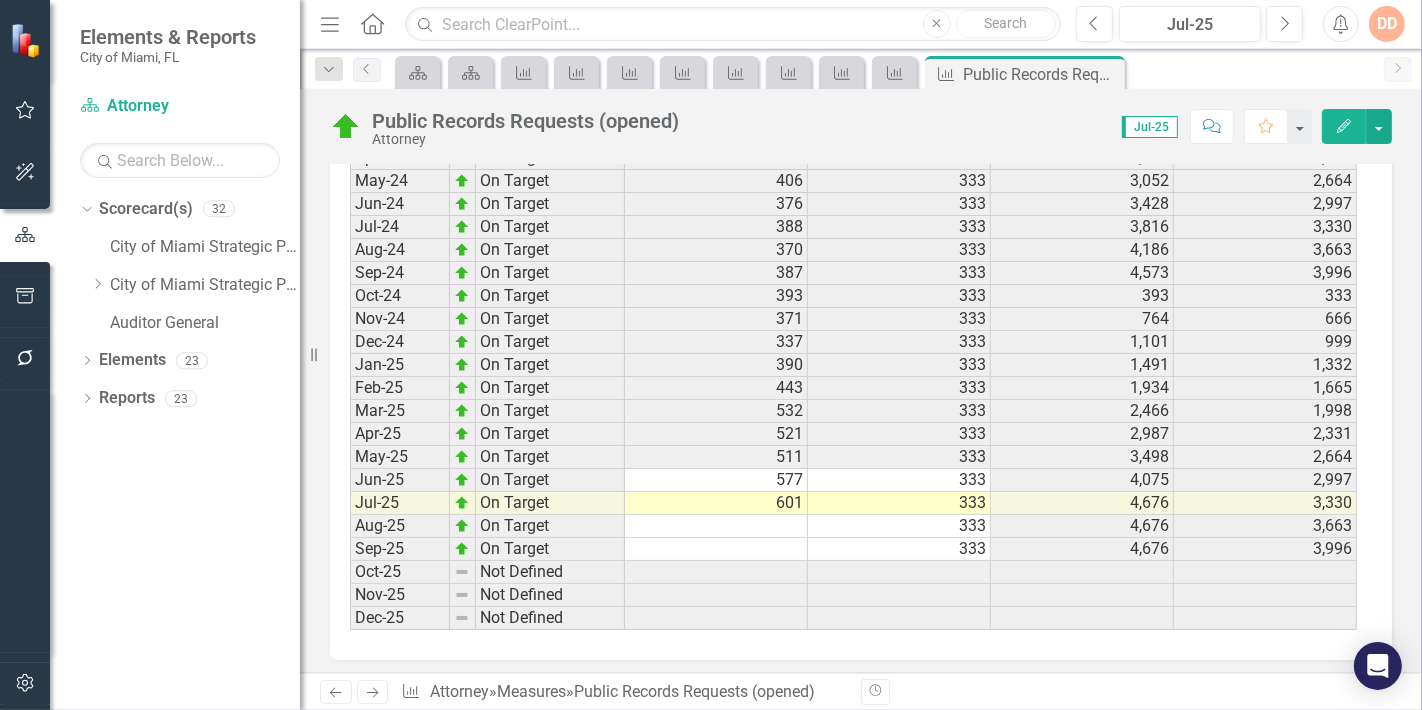 click on "Next" 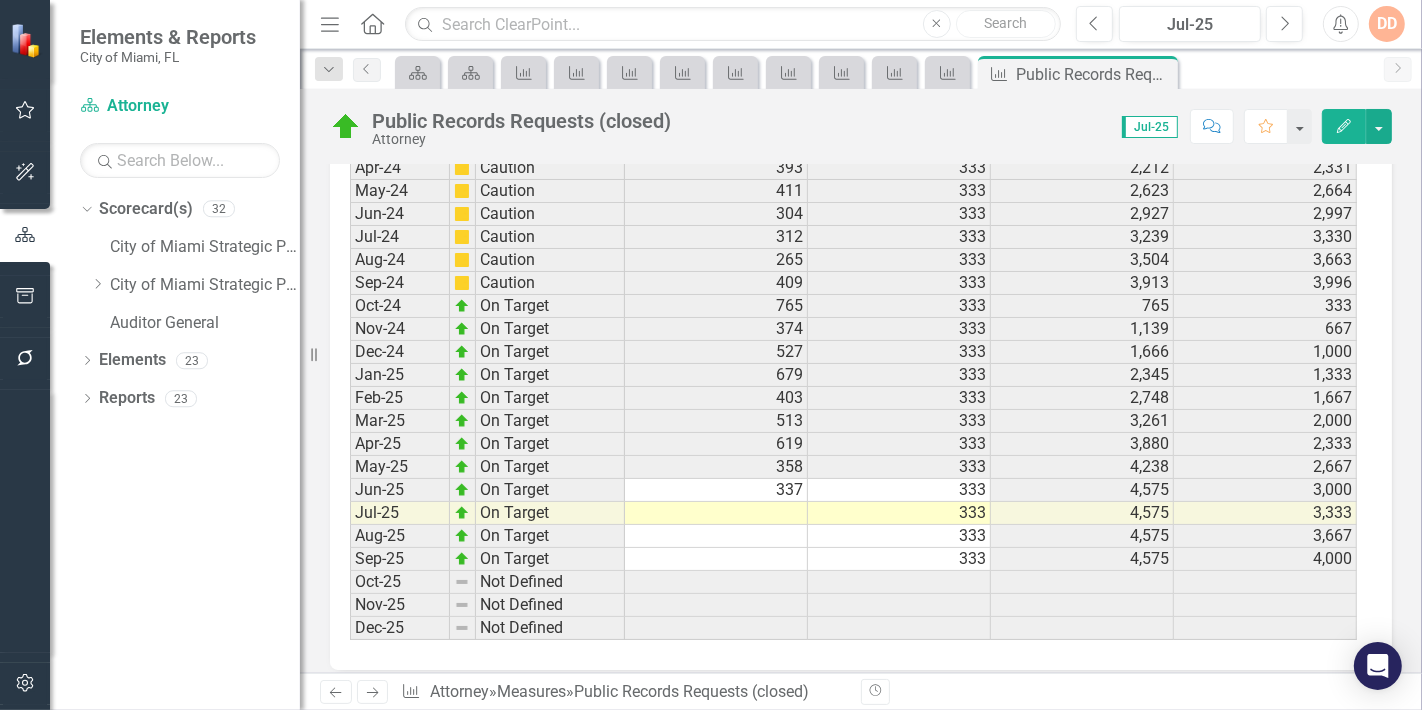 scroll, scrollTop: 2886, scrollLeft: 0, axis: vertical 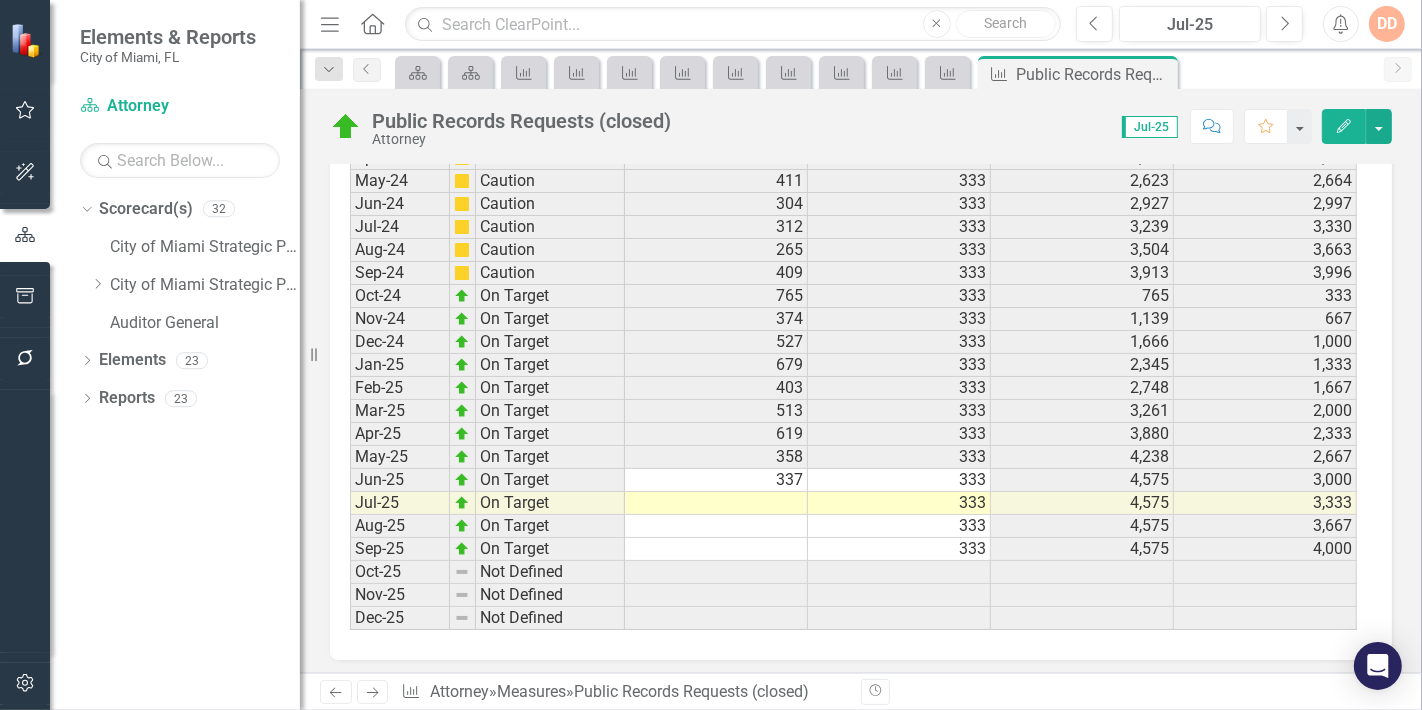 click at bounding box center [716, 503] 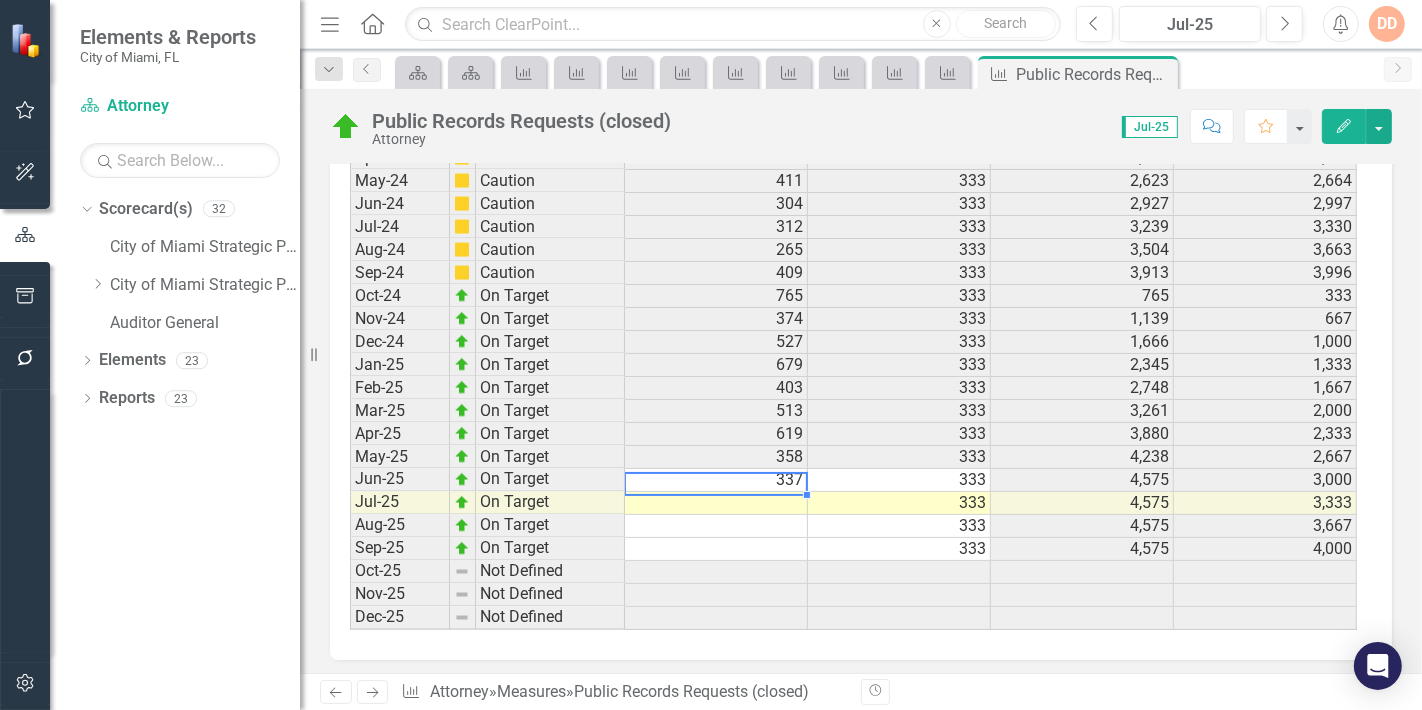 type on "5" 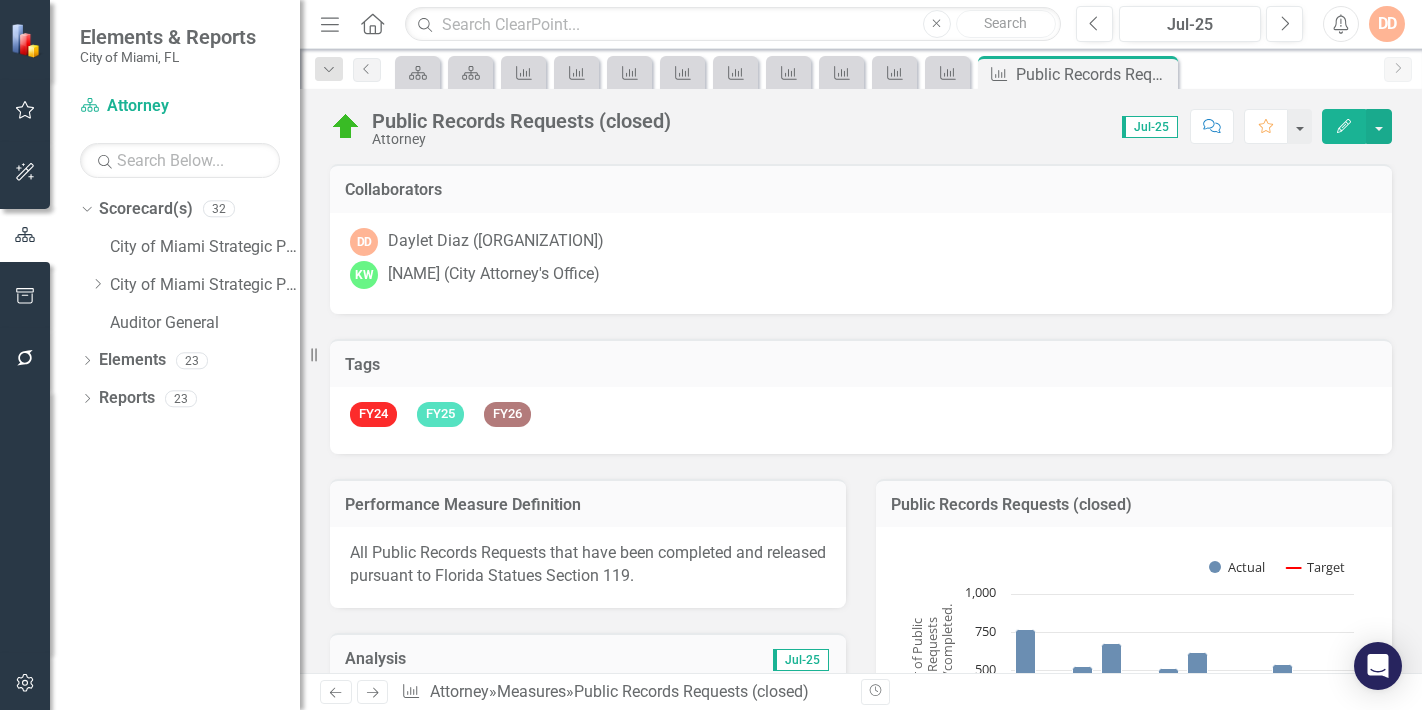scroll, scrollTop: 0, scrollLeft: 0, axis: both 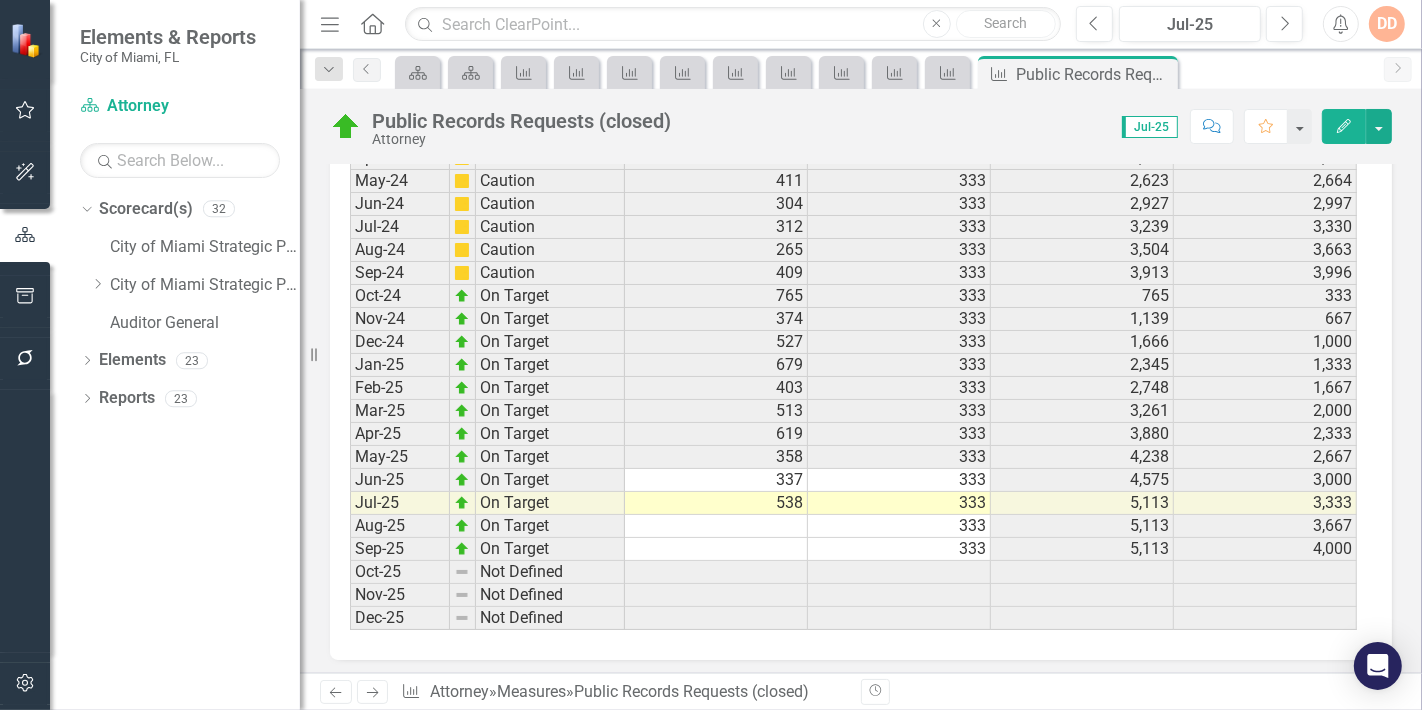 click 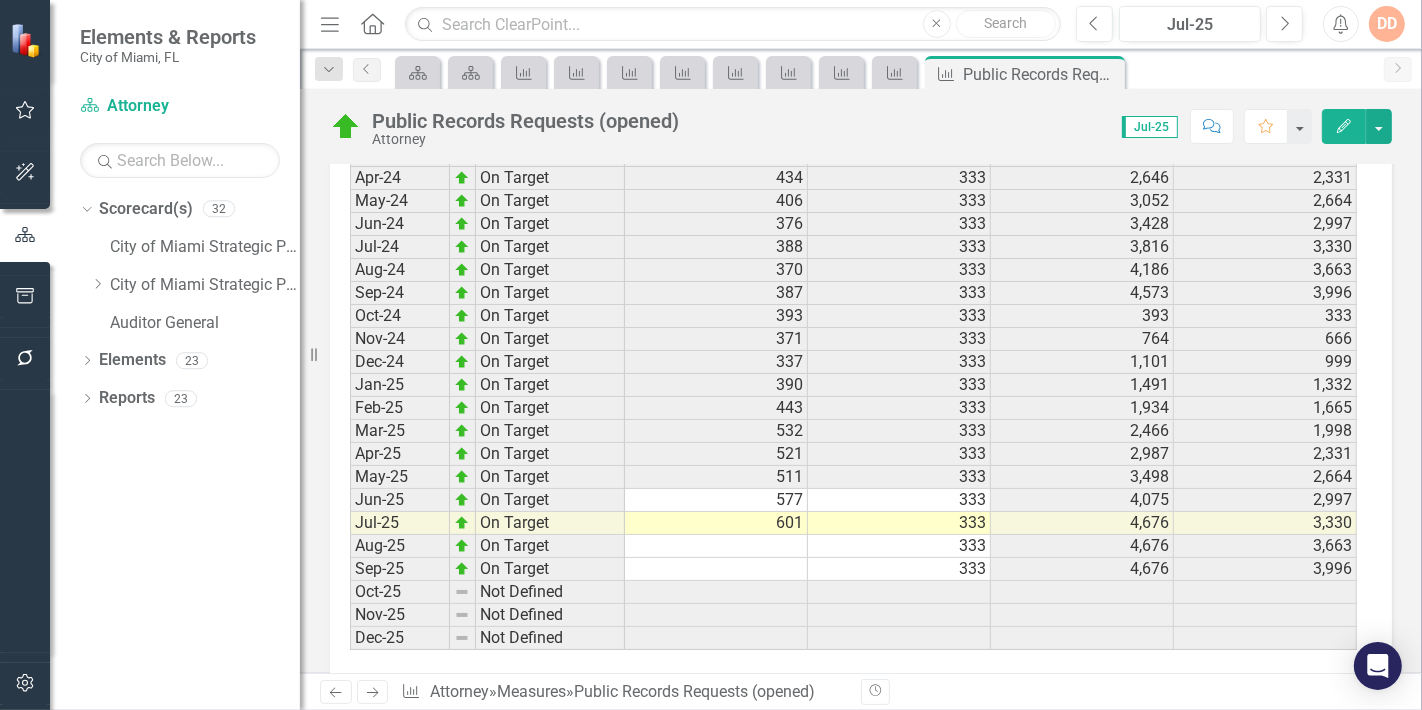scroll, scrollTop: 2940, scrollLeft: 0, axis: vertical 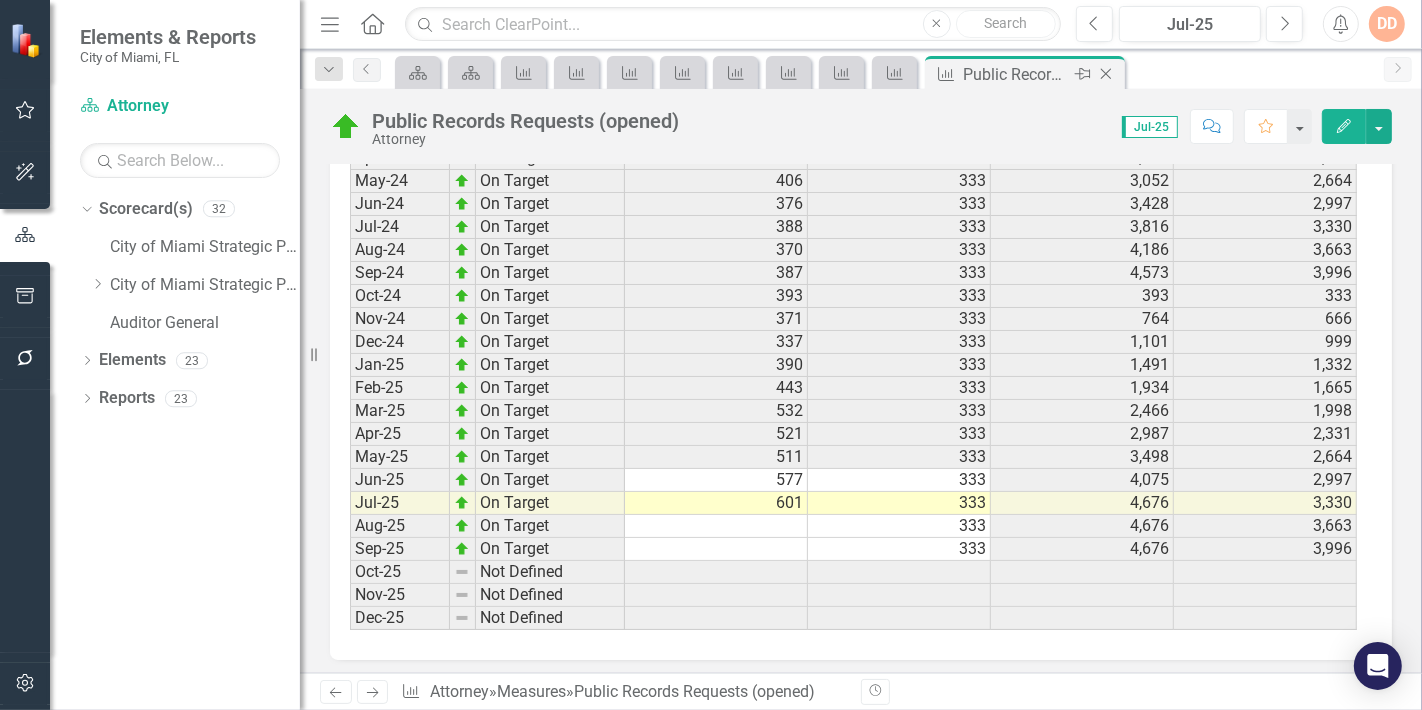 click on "Close" 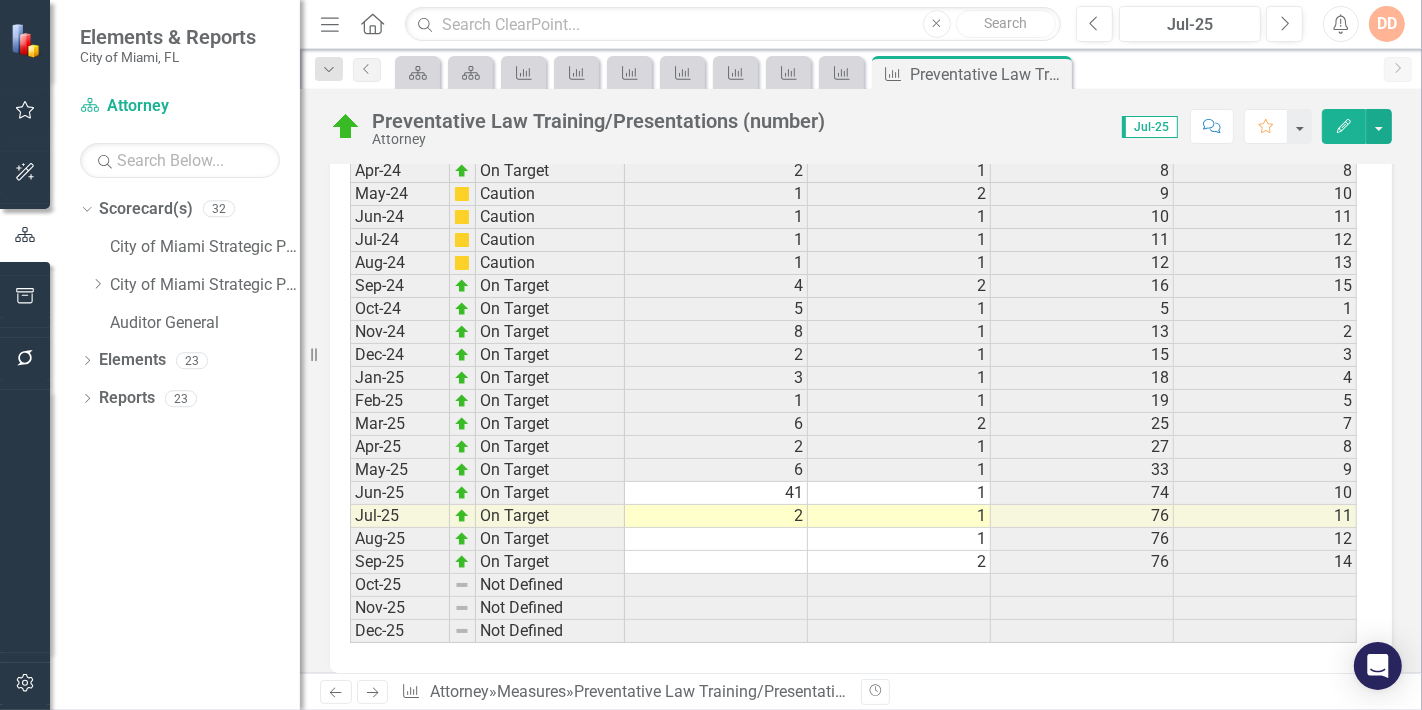 scroll, scrollTop: 2994, scrollLeft: 0, axis: vertical 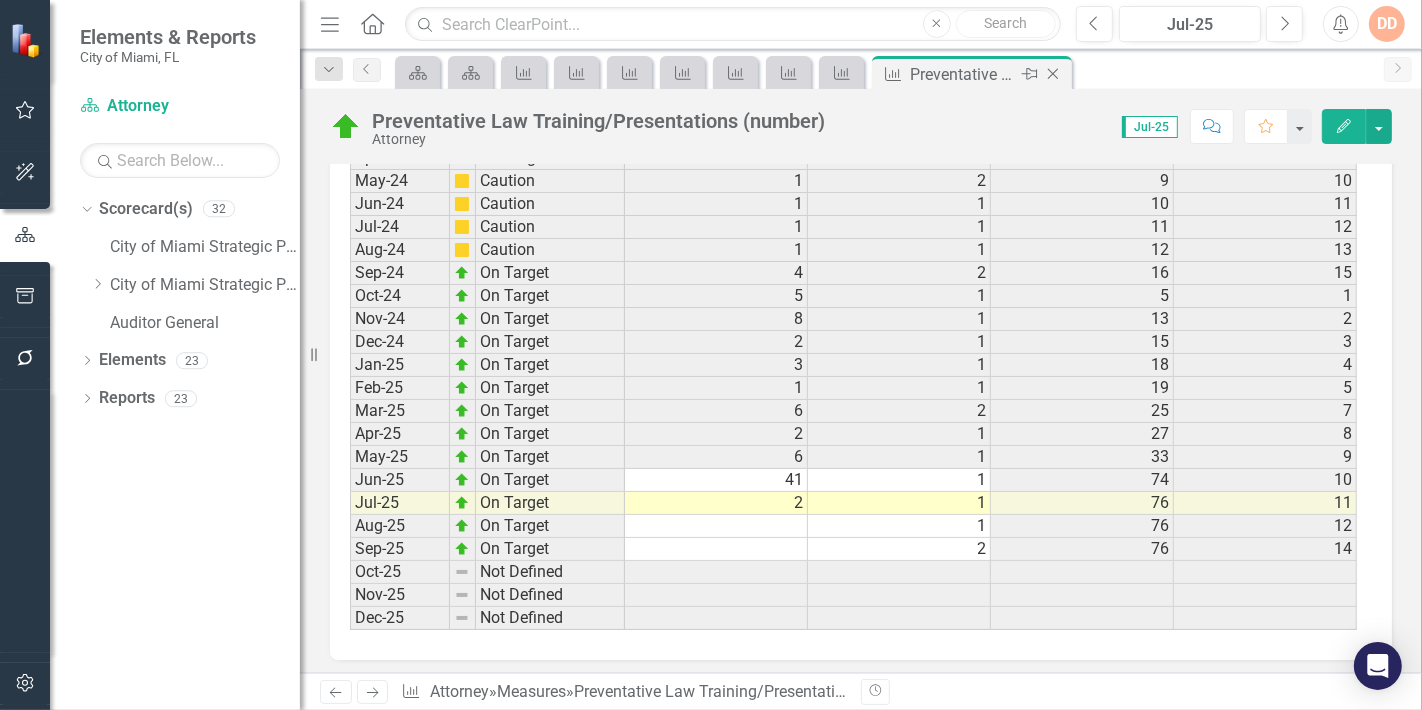 click 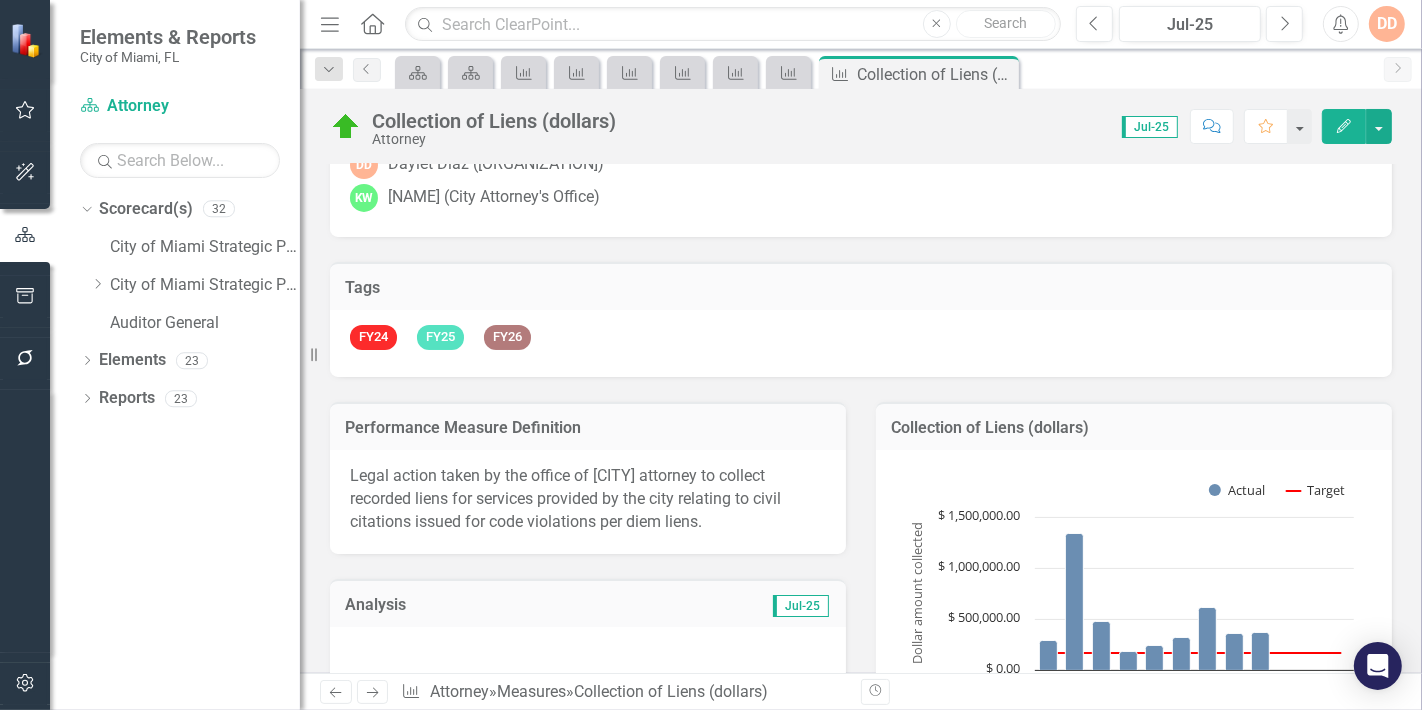 scroll, scrollTop: 111, scrollLeft: 0, axis: vertical 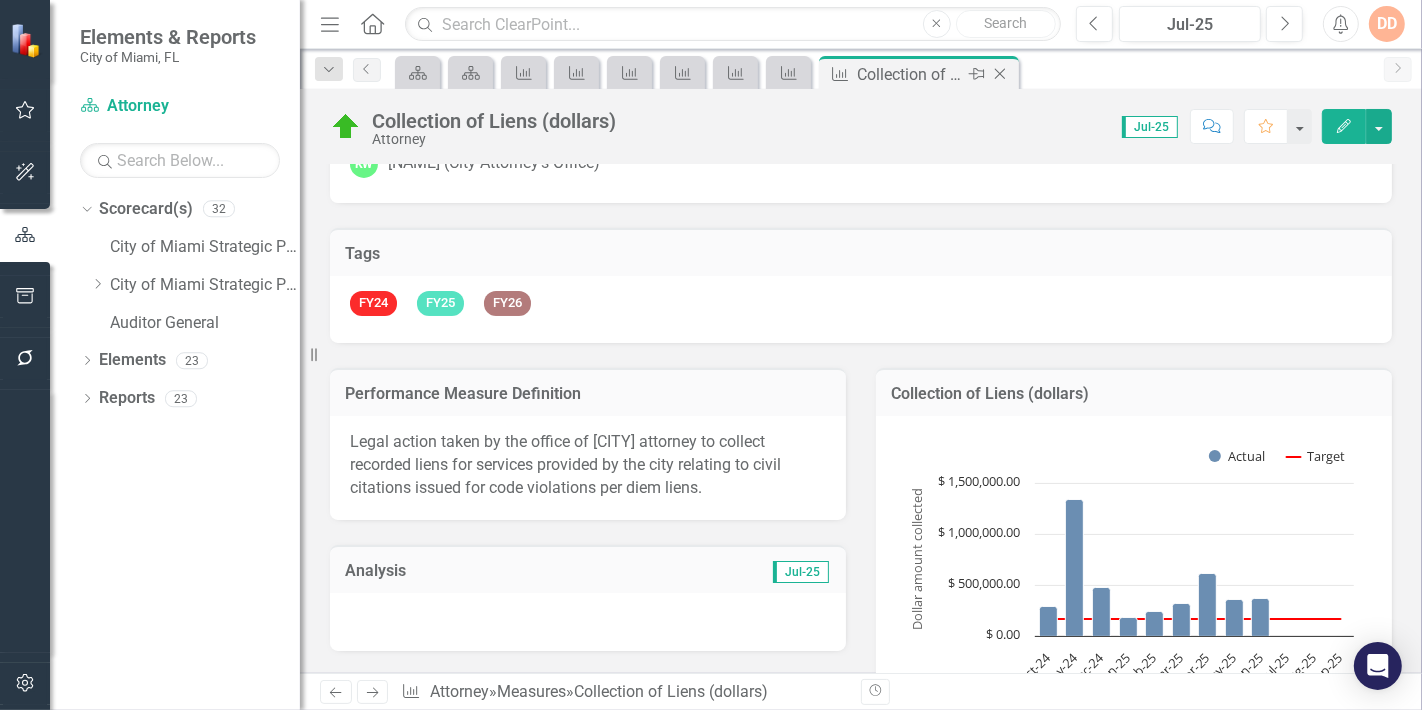 click 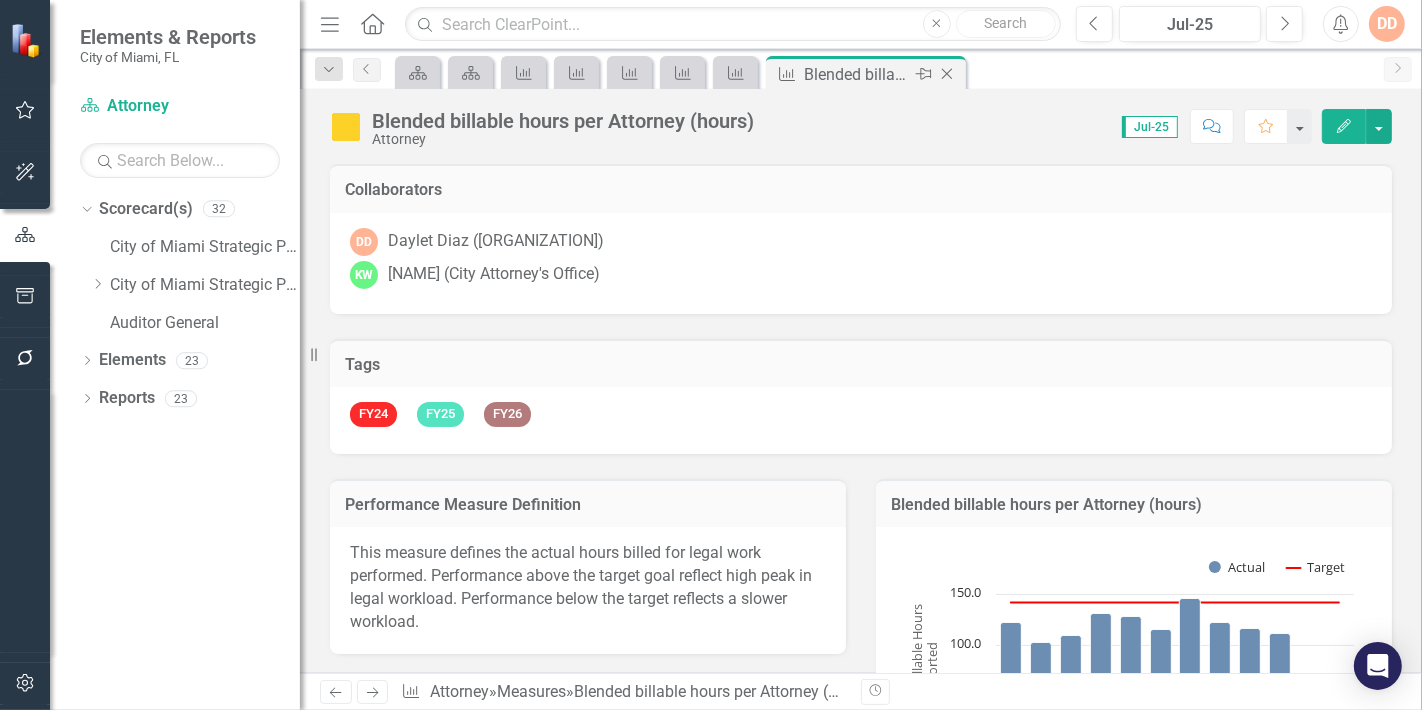 click on "Close" 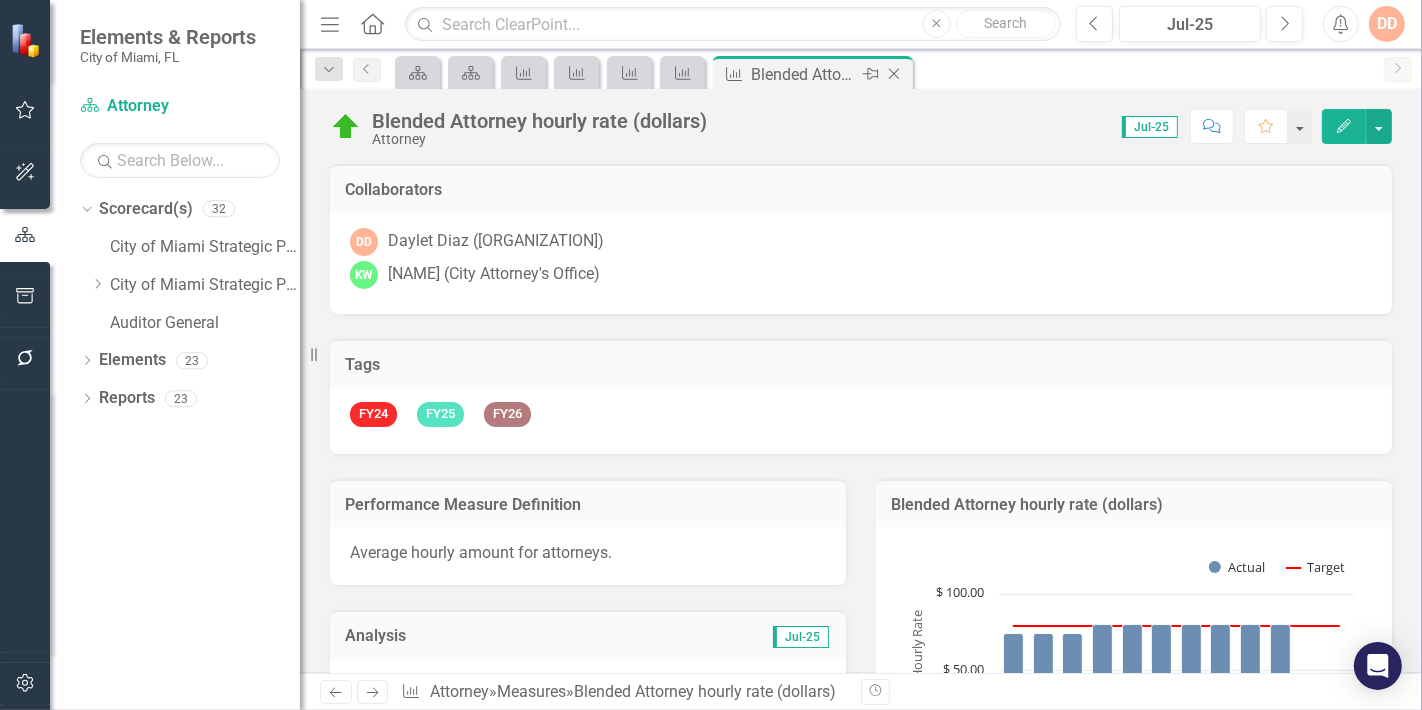 click on "Close" 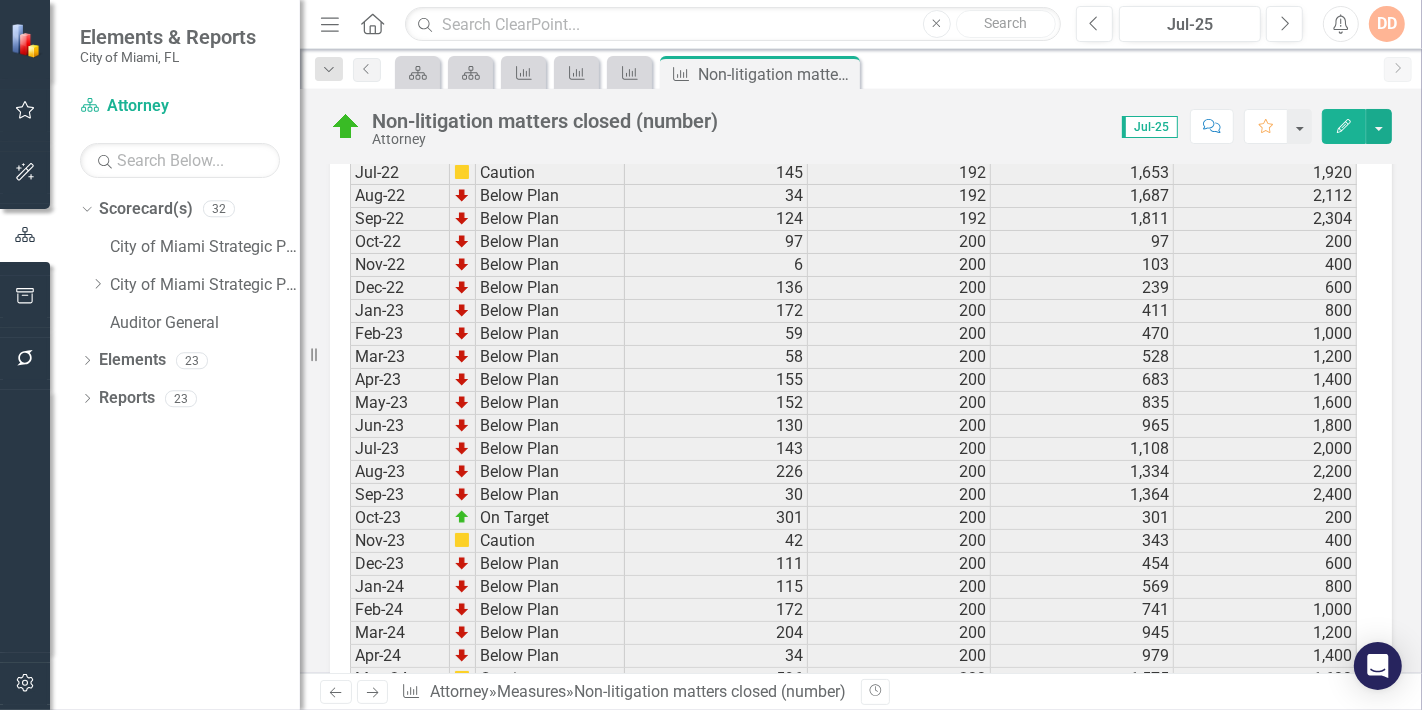scroll, scrollTop: 3017, scrollLeft: 0, axis: vertical 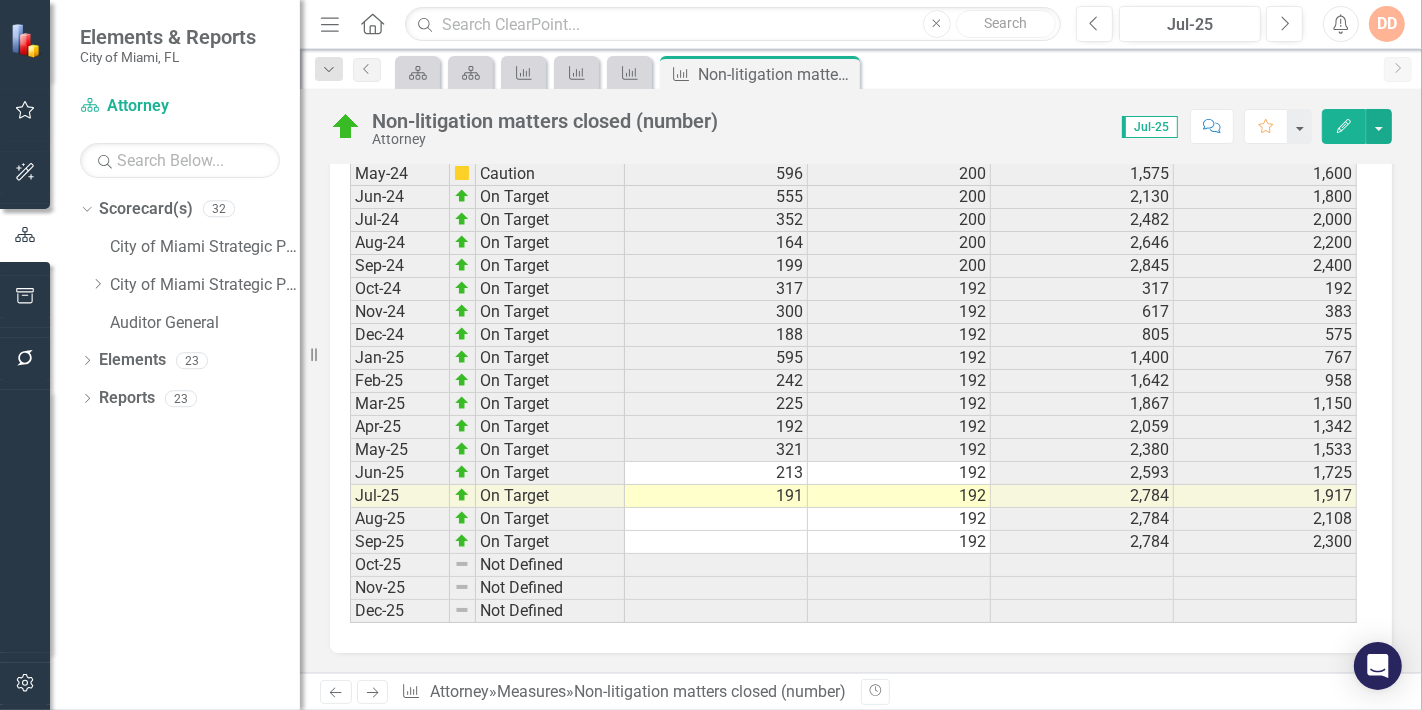 drag, startPoint x: 837, startPoint y: 75, endPoint x: 817, endPoint y: 430, distance: 355.56293 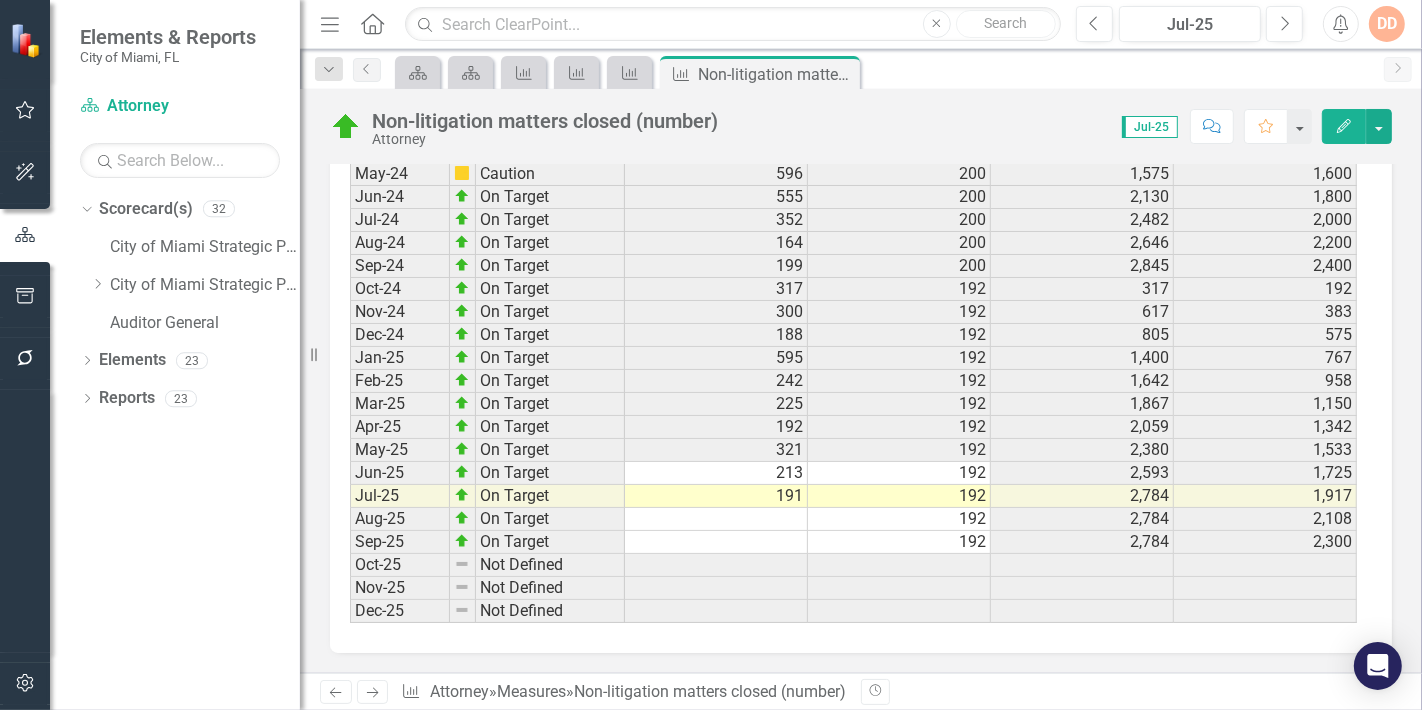 click on "Close" 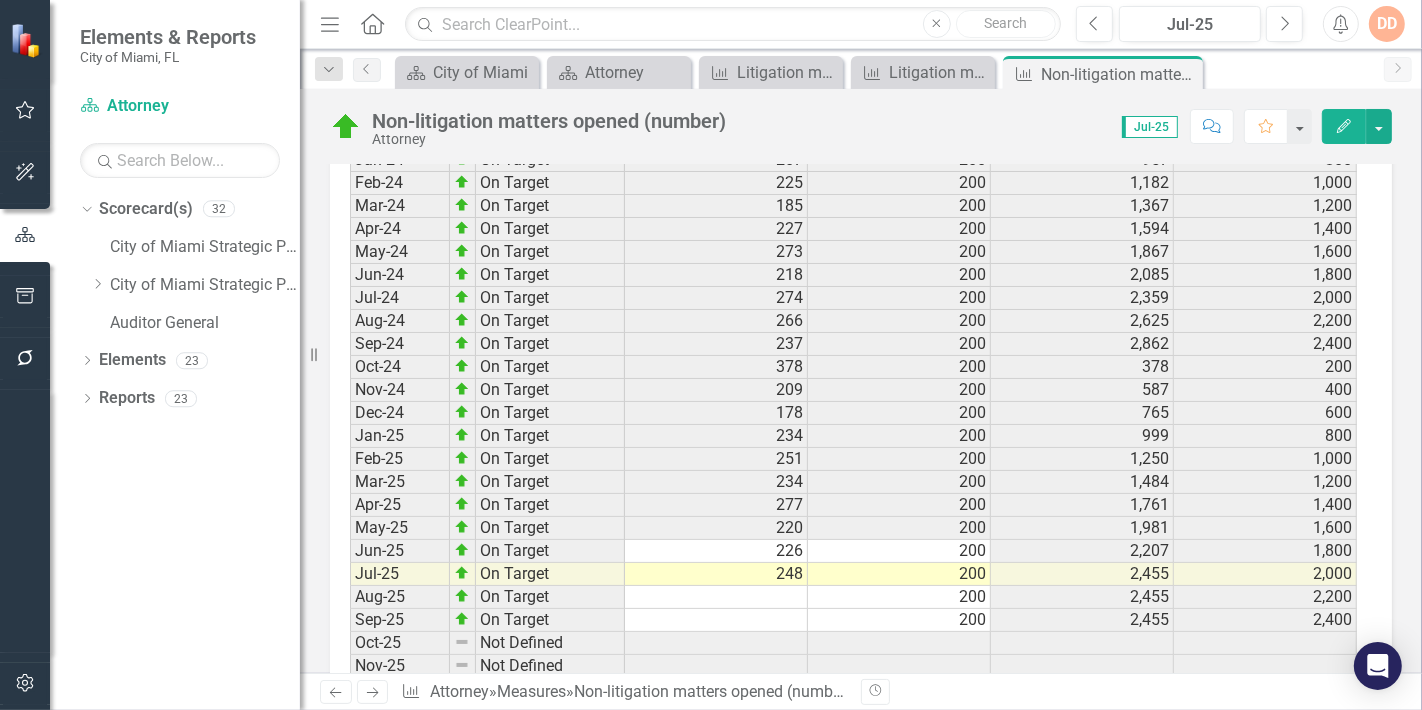 scroll, scrollTop: 3316, scrollLeft: 0, axis: vertical 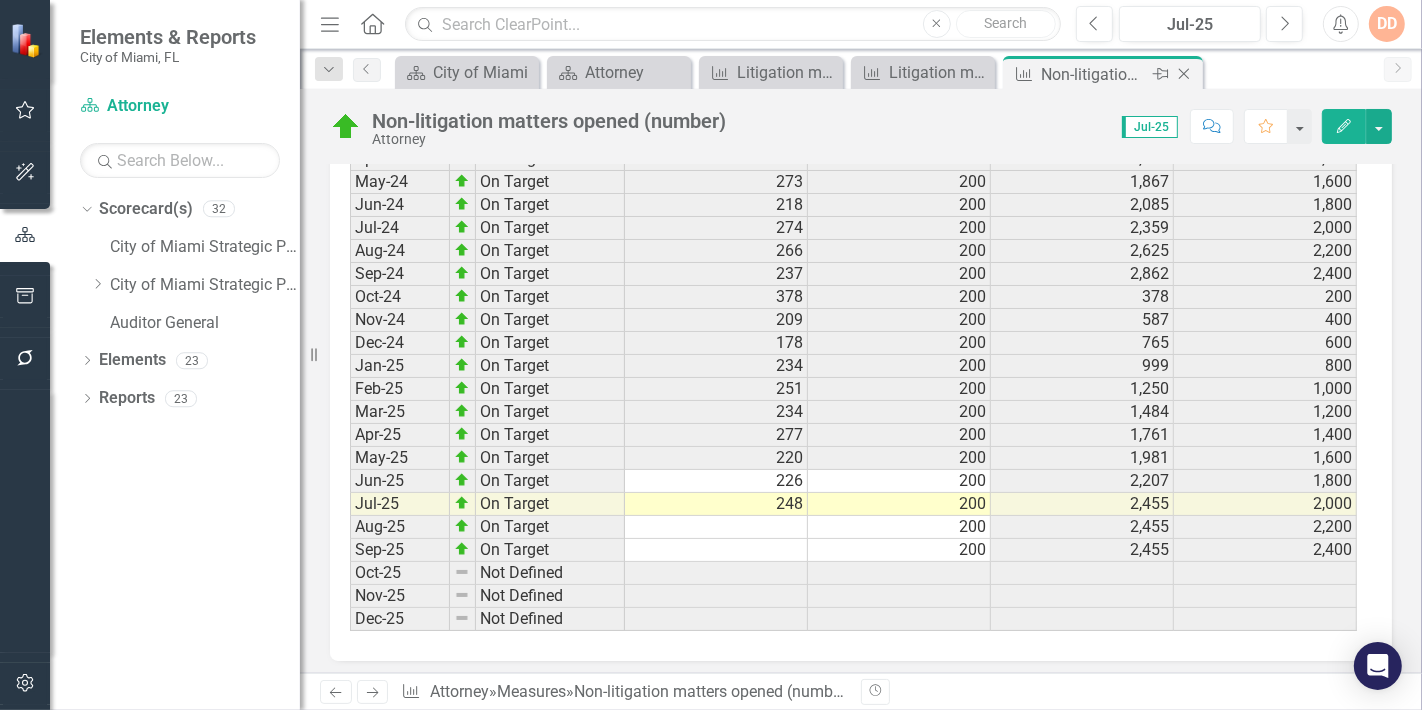click on "Close" 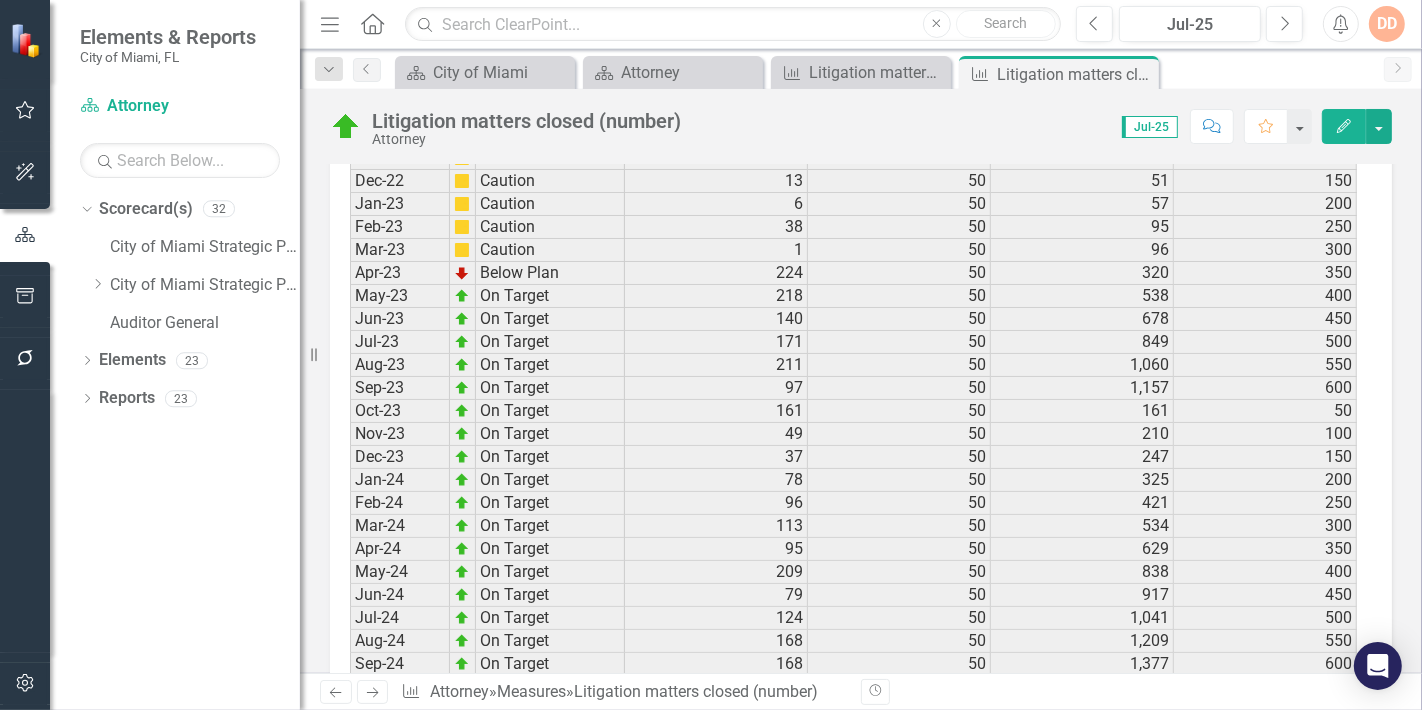 scroll, scrollTop: 3263, scrollLeft: 0, axis: vertical 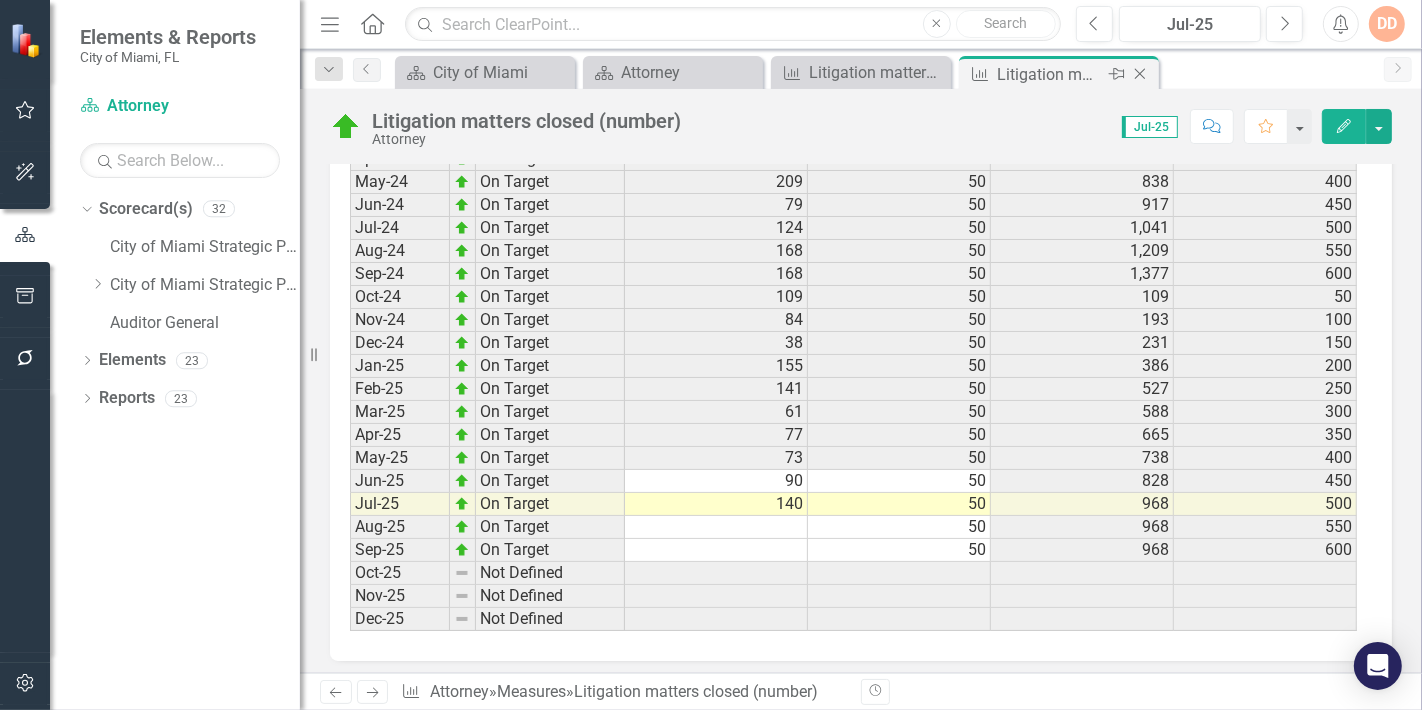 click on "Close" 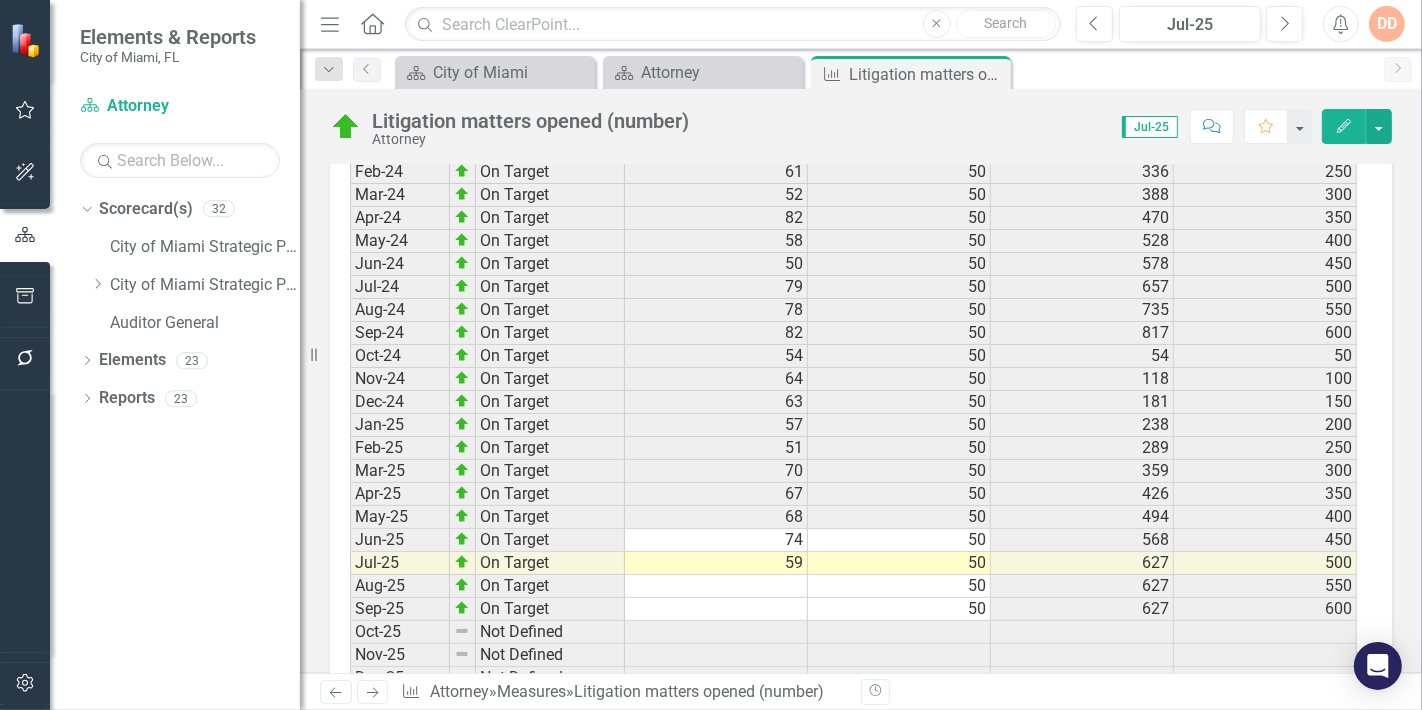 scroll, scrollTop: 3348, scrollLeft: 0, axis: vertical 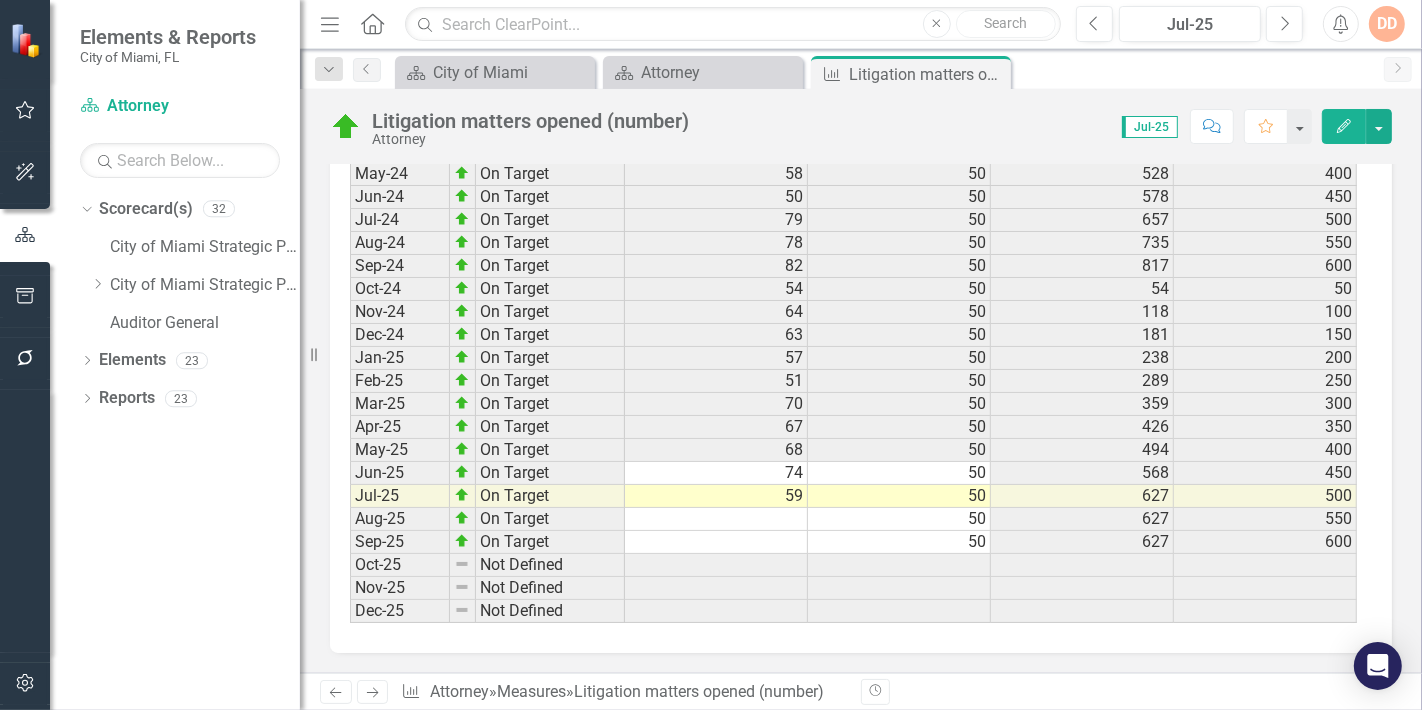 click on "Close" 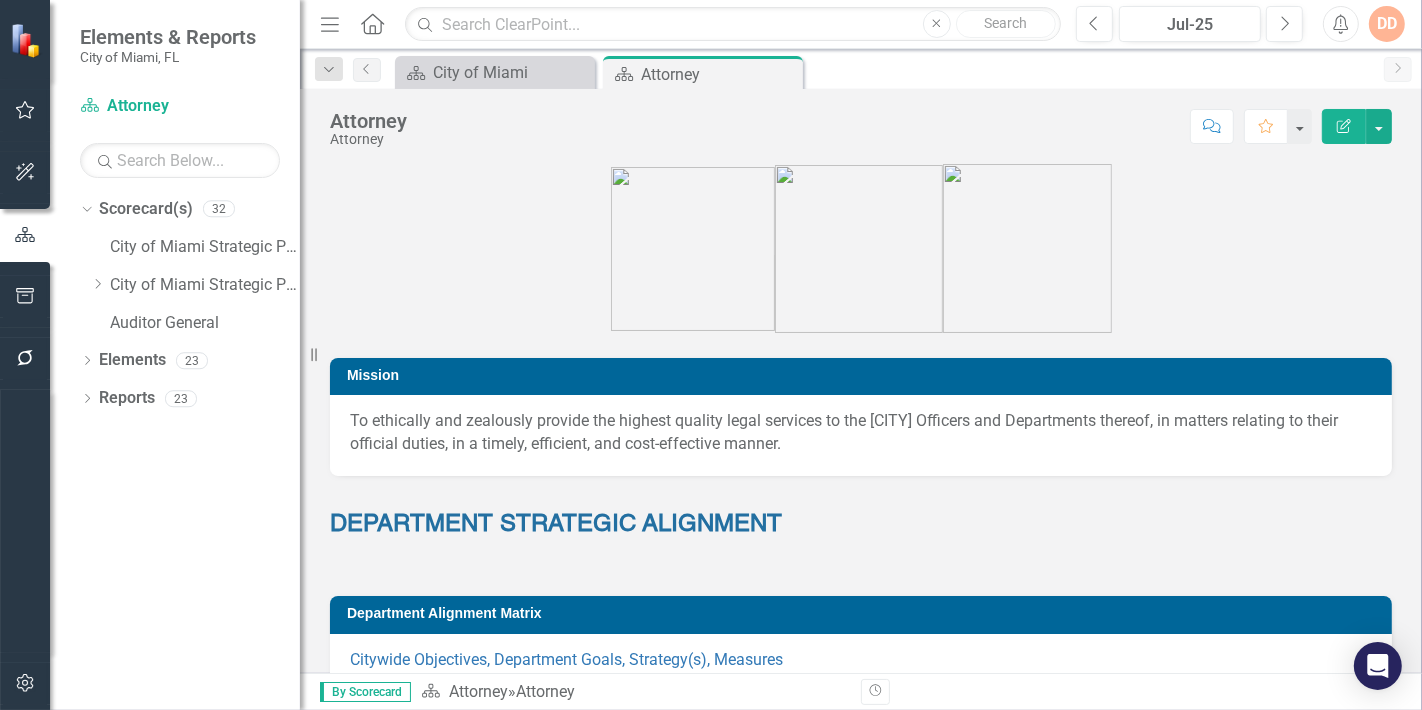 scroll, scrollTop: 888, scrollLeft: 0, axis: vertical 